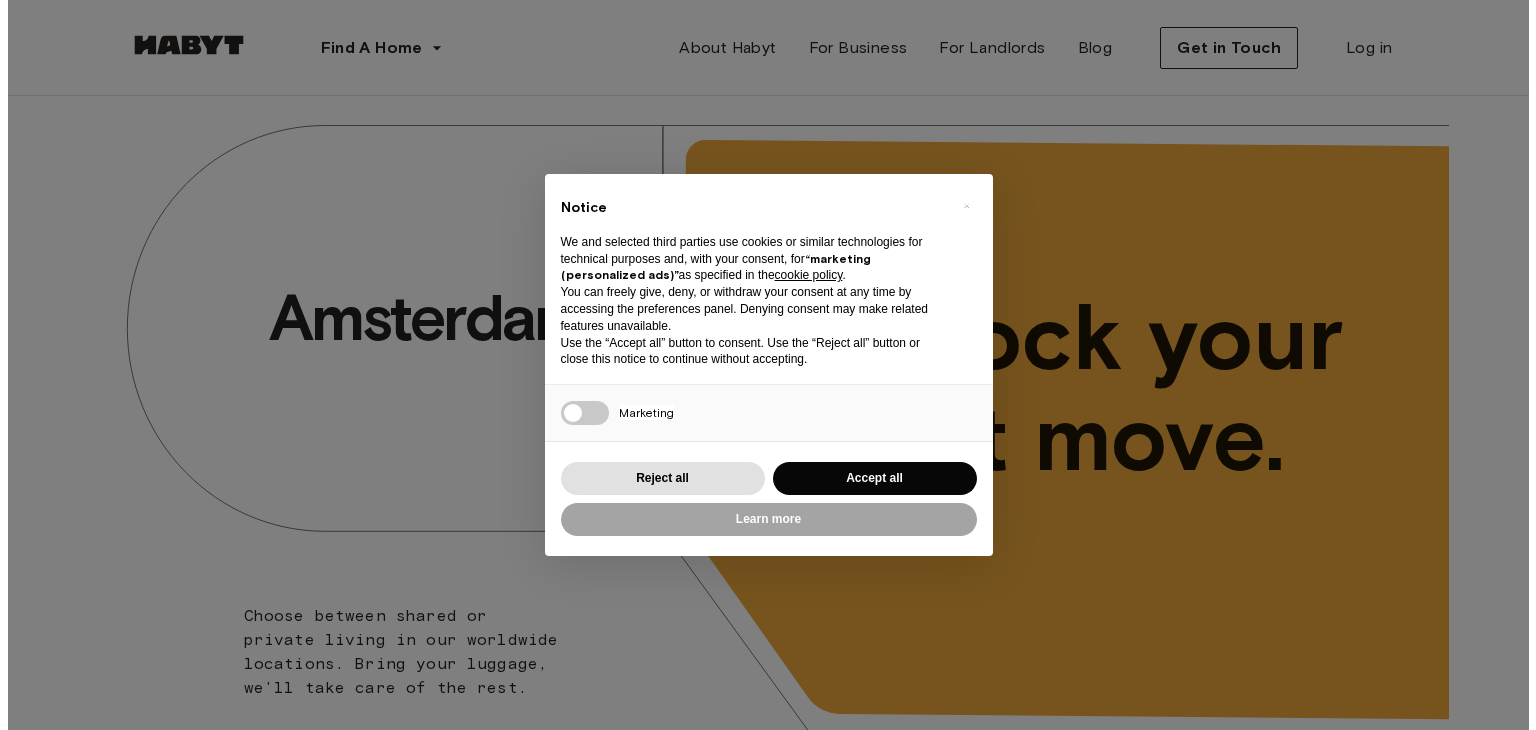 scroll, scrollTop: 0, scrollLeft: 0, axis: both 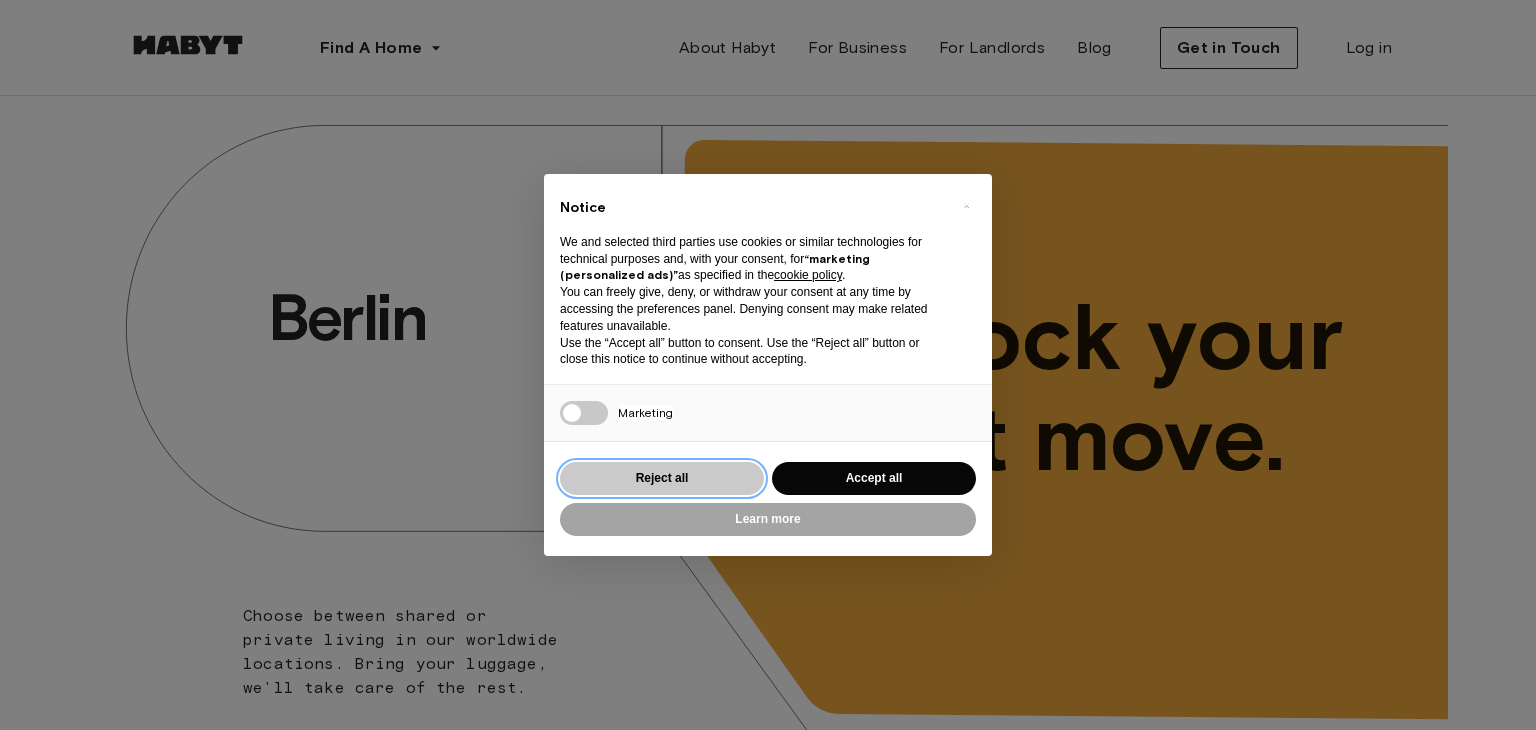 click on "Reject all" at bounding box center [662, 478] 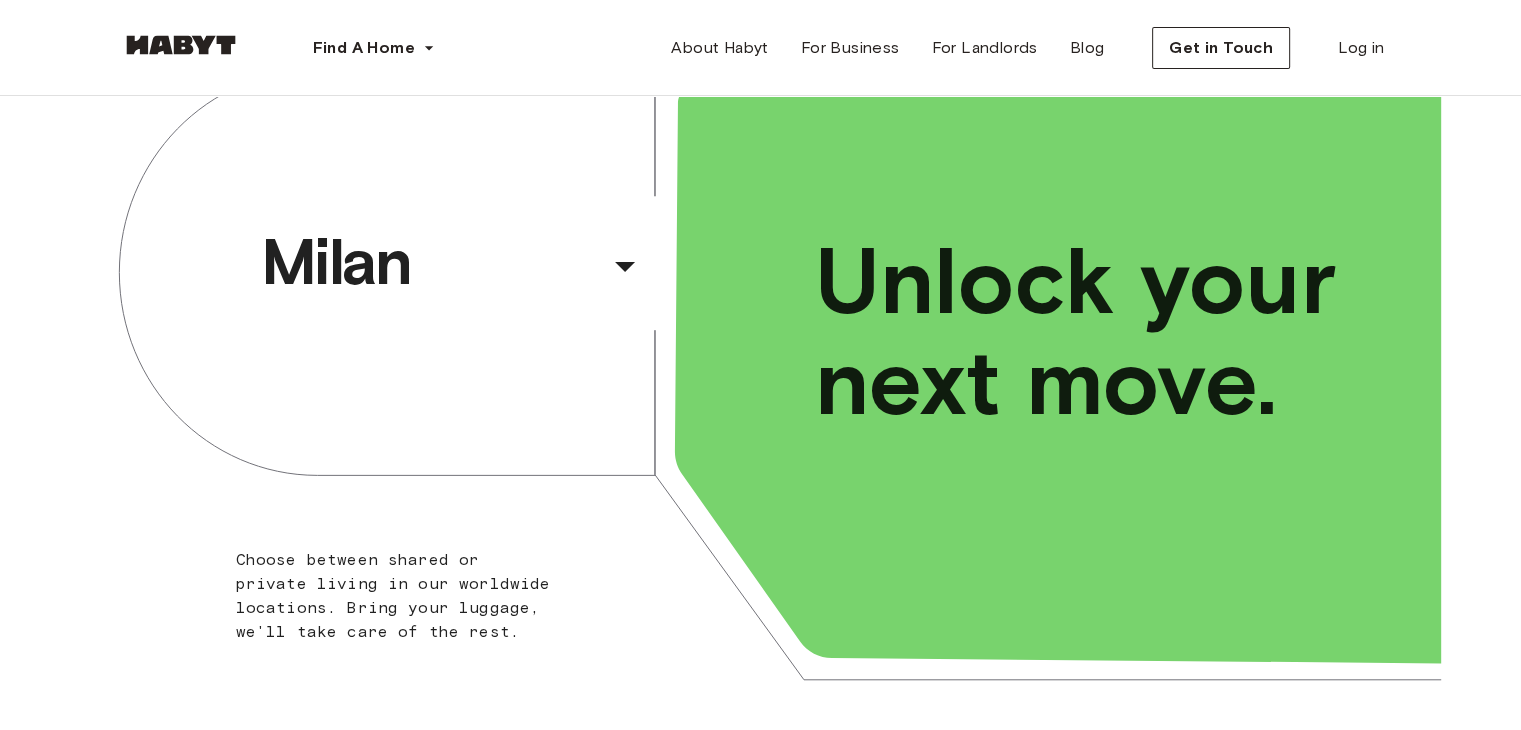 scroll, scrollTop: 56, scrollLeft: 0, axis: vertical 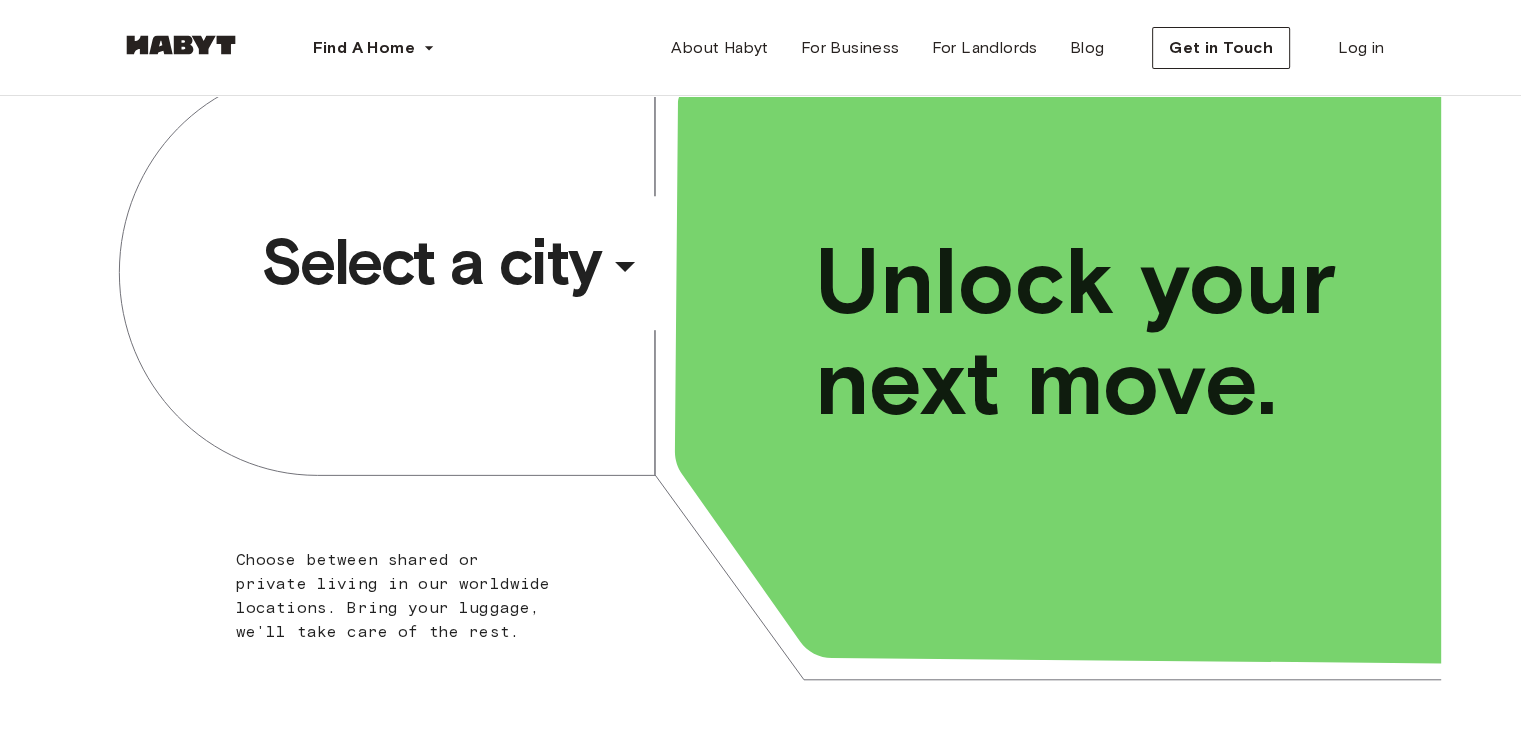 click on "​" at bounding box center [652, 282] 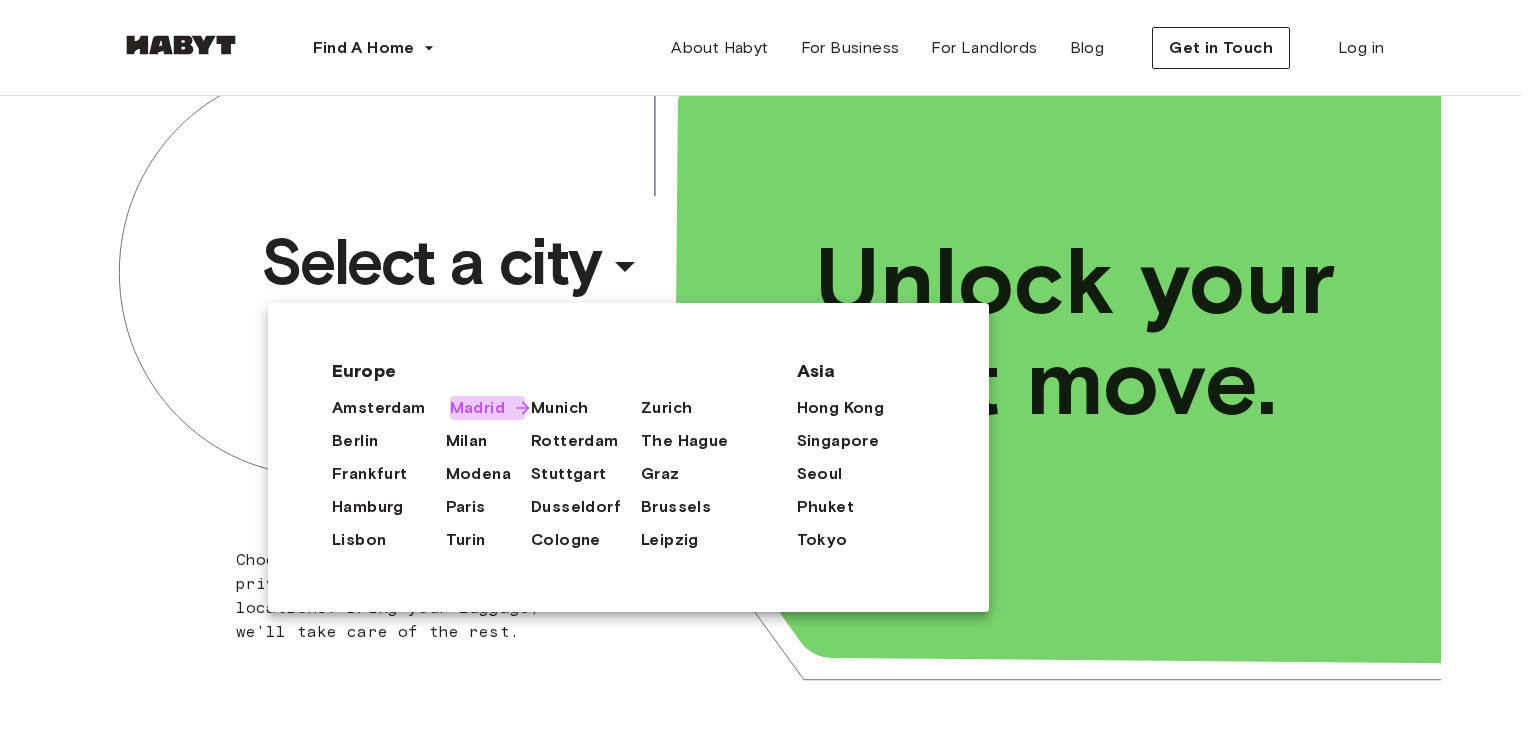 click on "Madrid" at bounding box center (477, 408) 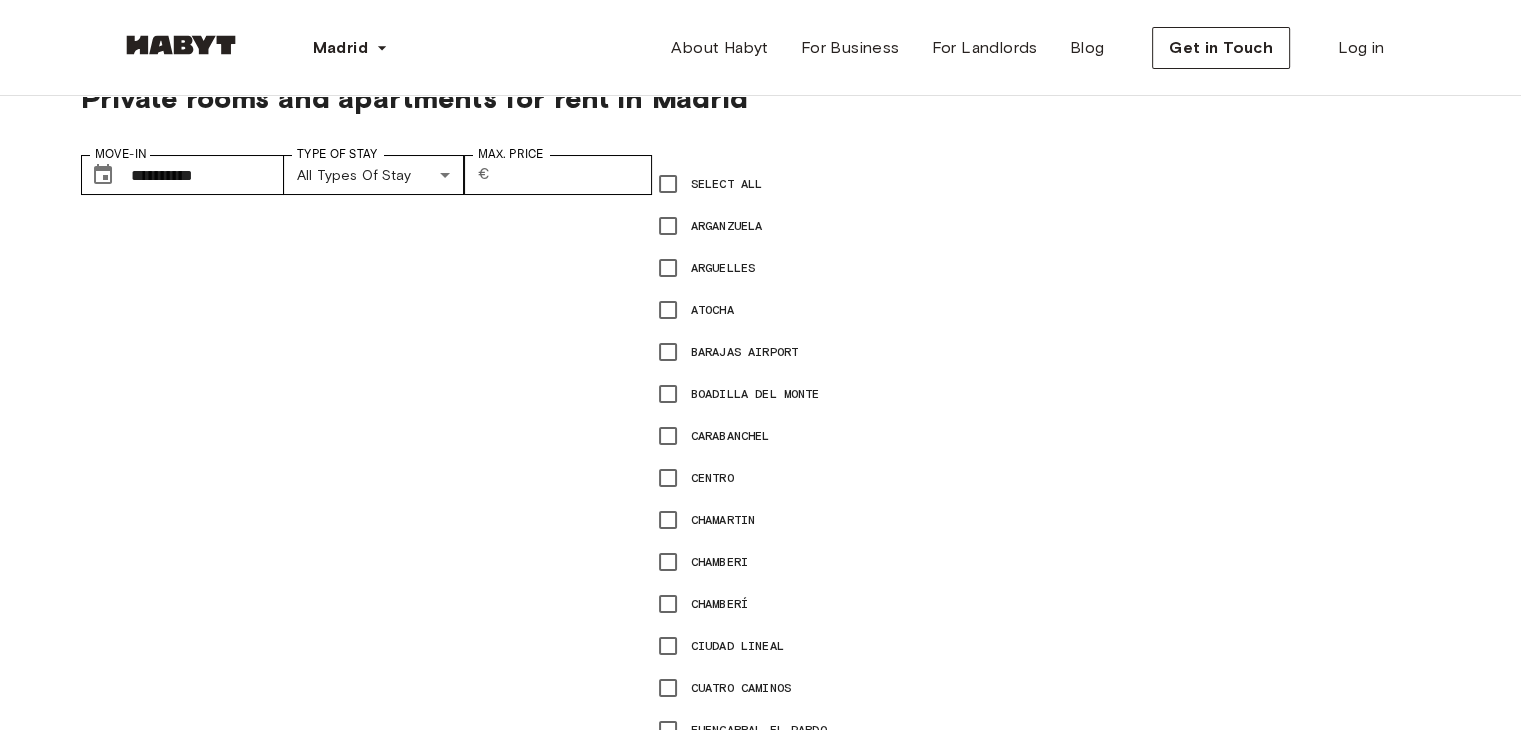 scroll, scrollTop: 0, scrollLeft: 0, axis: both 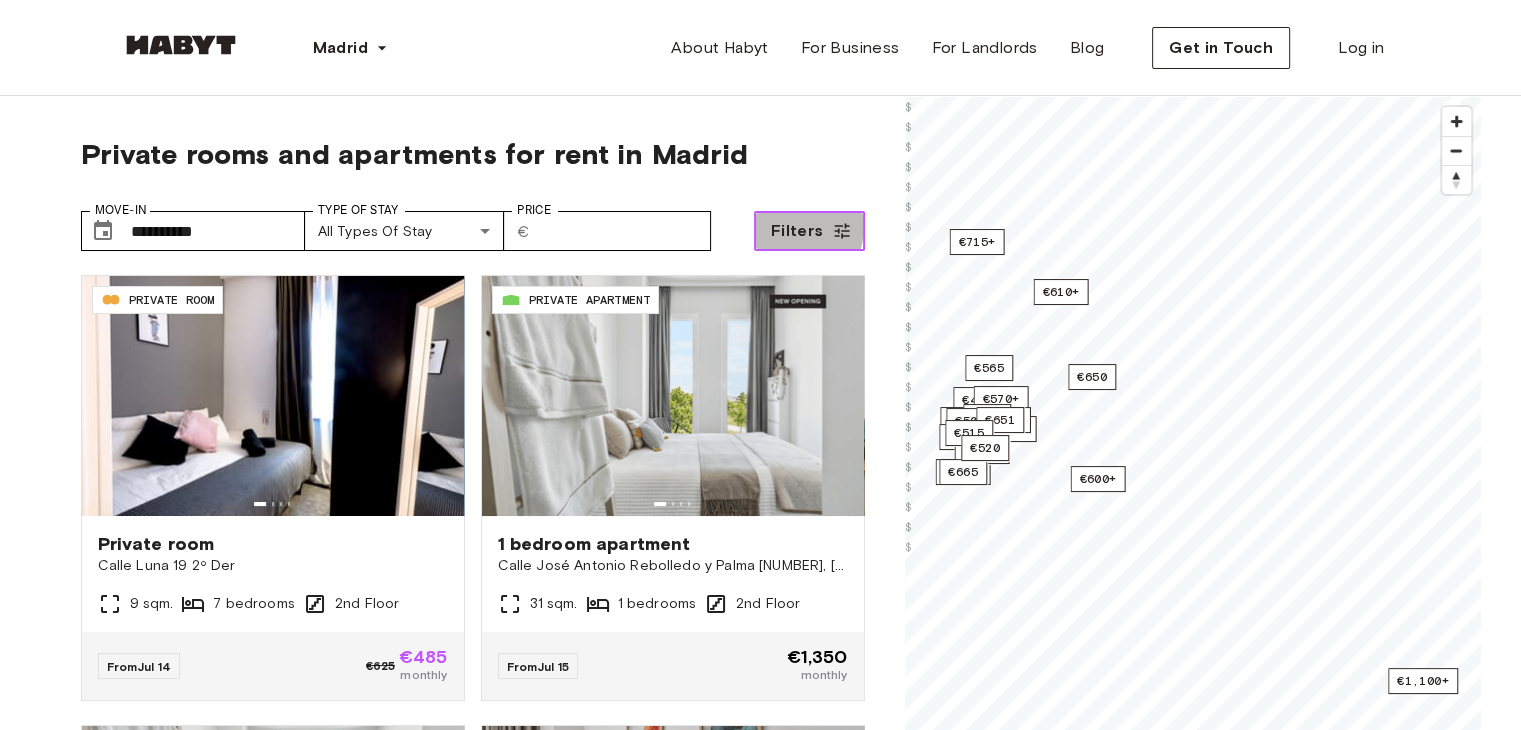 click on "Filters" at bounding box center [797, 231] 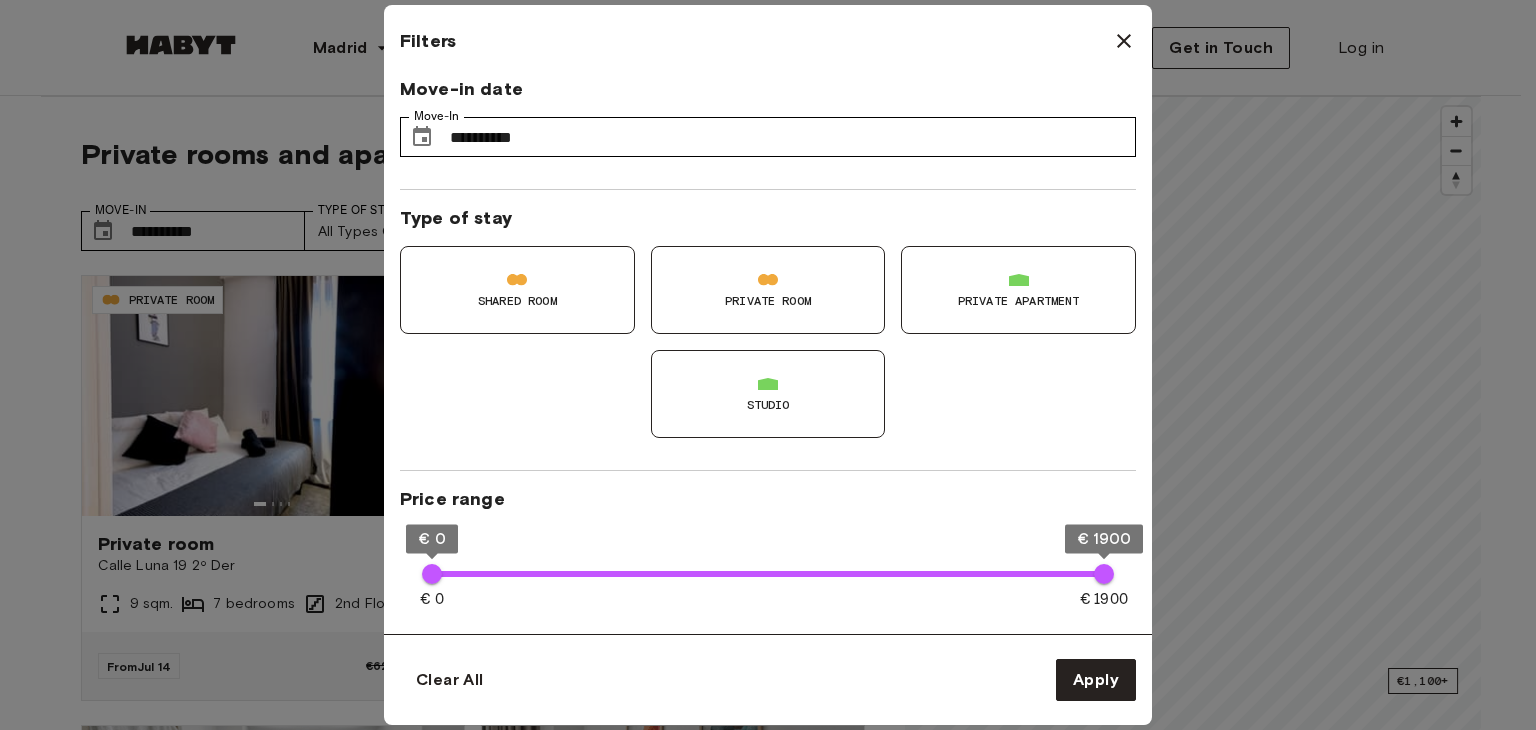 click on "Private Room" at bounding box center (768, 290) 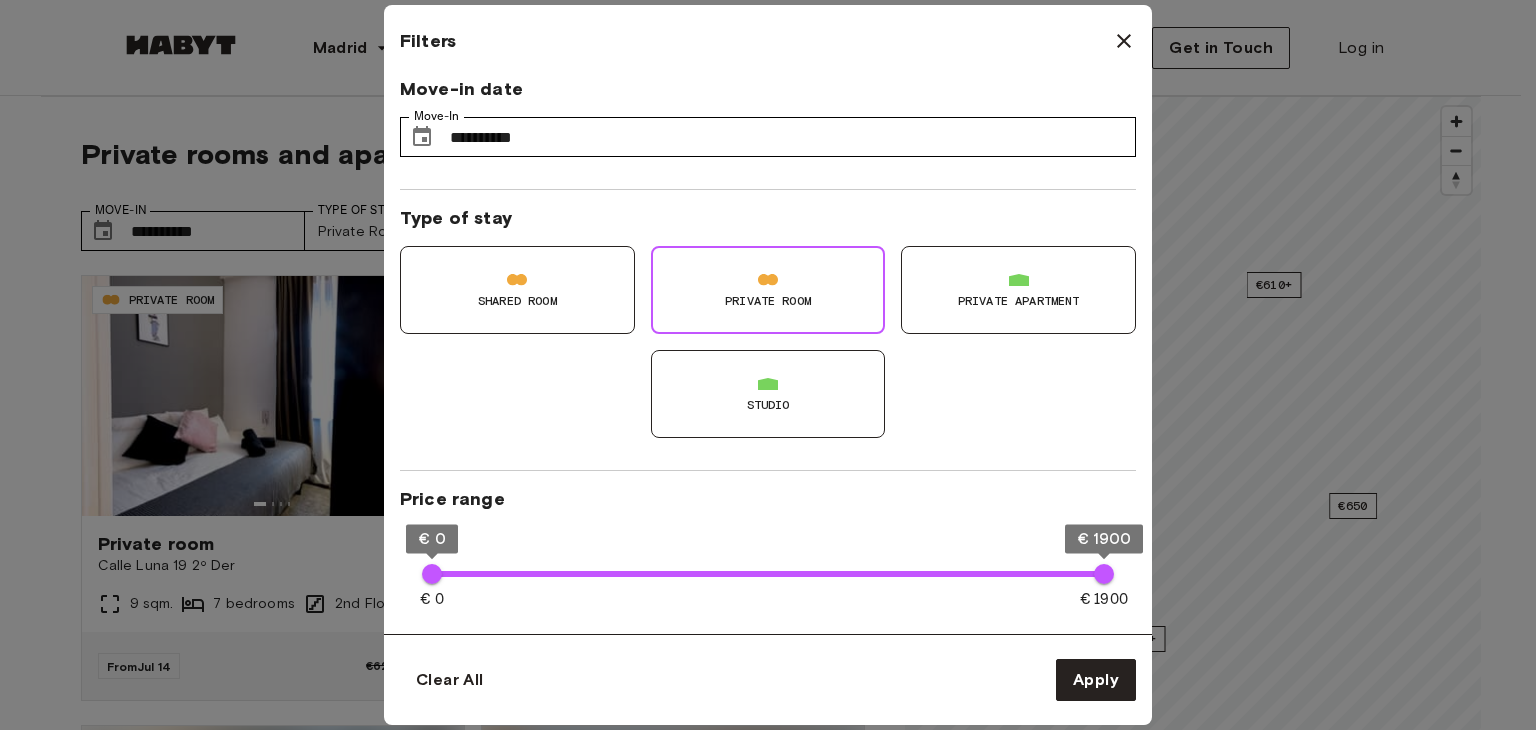 click on "Private Room" at bounding box center (768, 301) 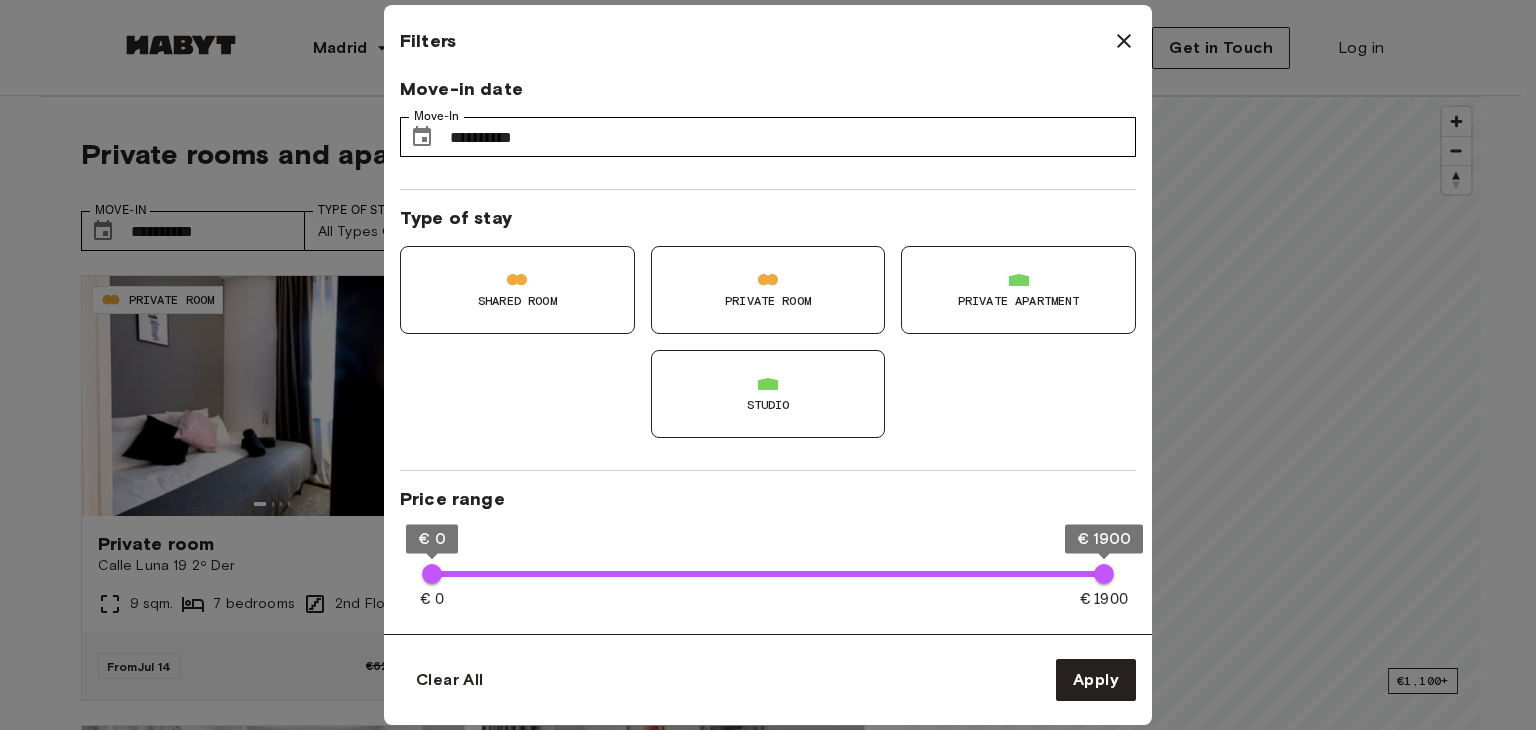 click on "Private Room" at bounding box center [768, 301] 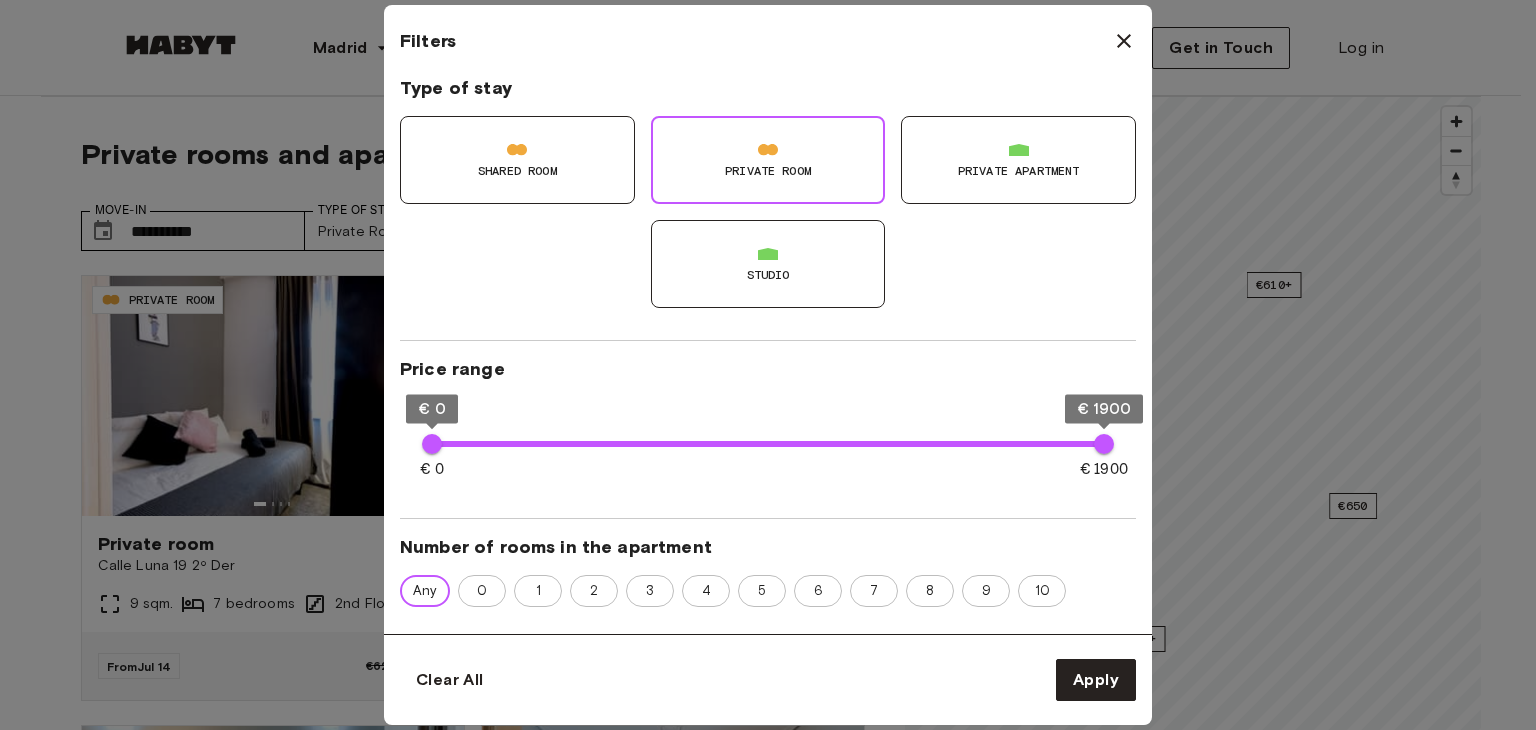 scroll, scrollTop: 132, scrollLeft: 0, axis: vertical 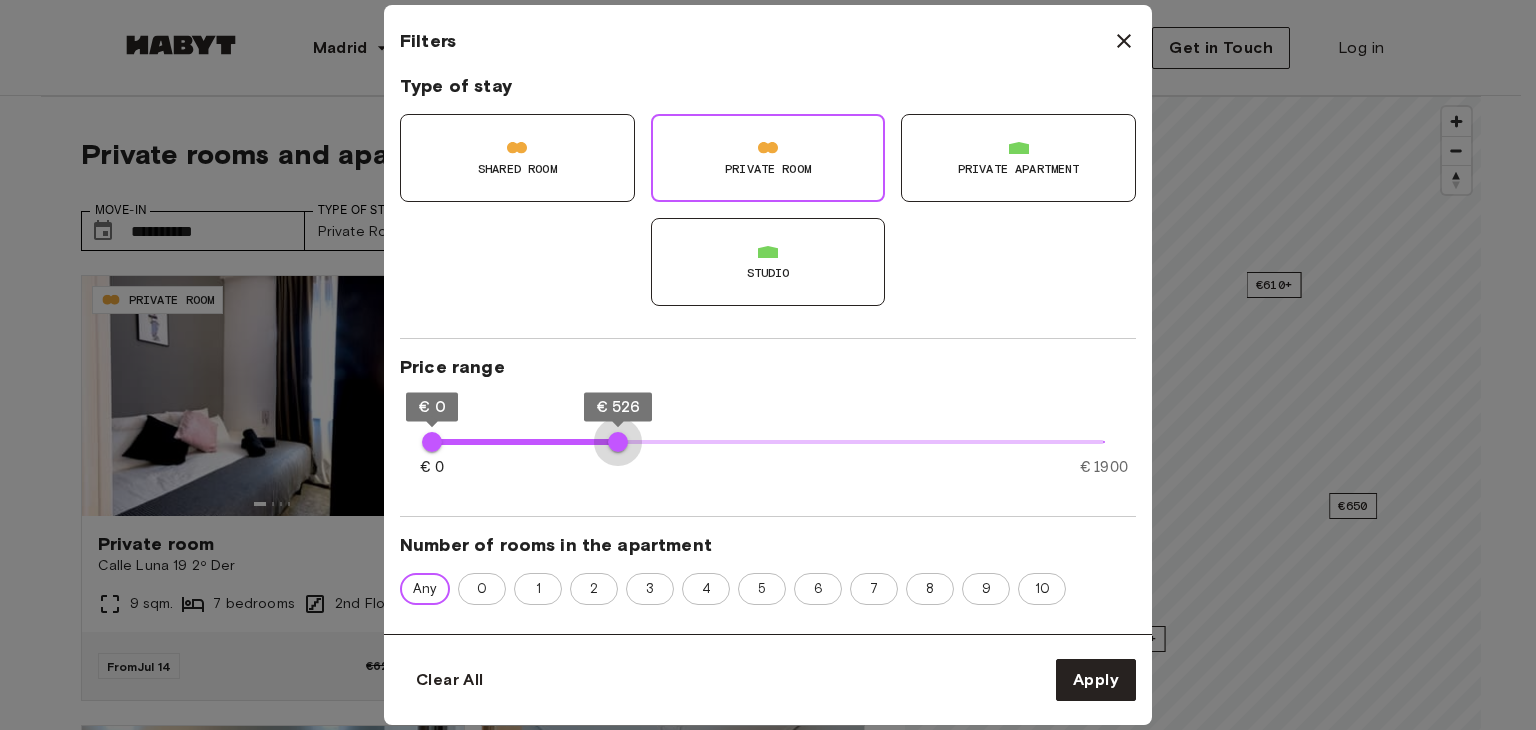 type on "***" 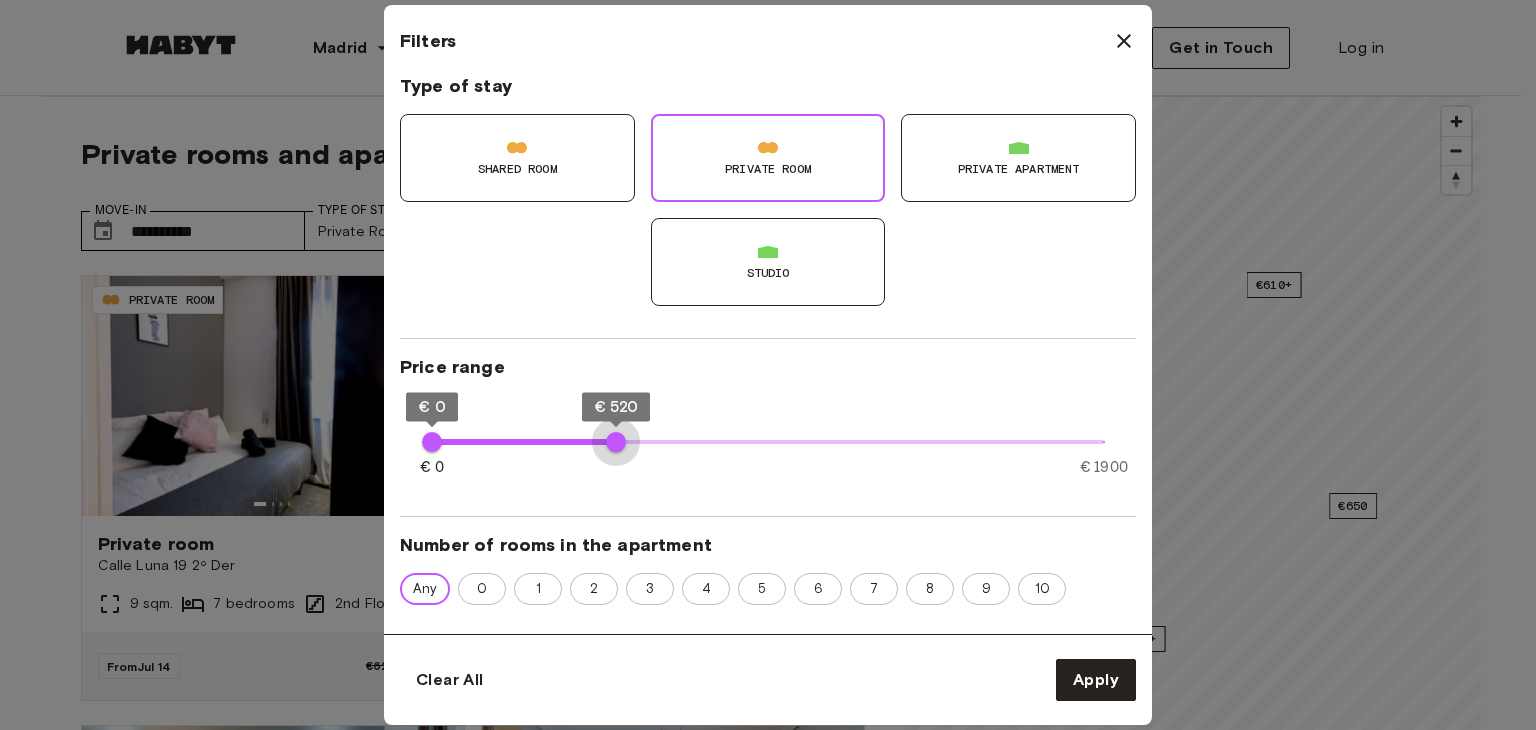 drag, startPoint x: 1100, startPoint y: 435, endPoint x: 616, endPoint y: 465, distance: 484.92886 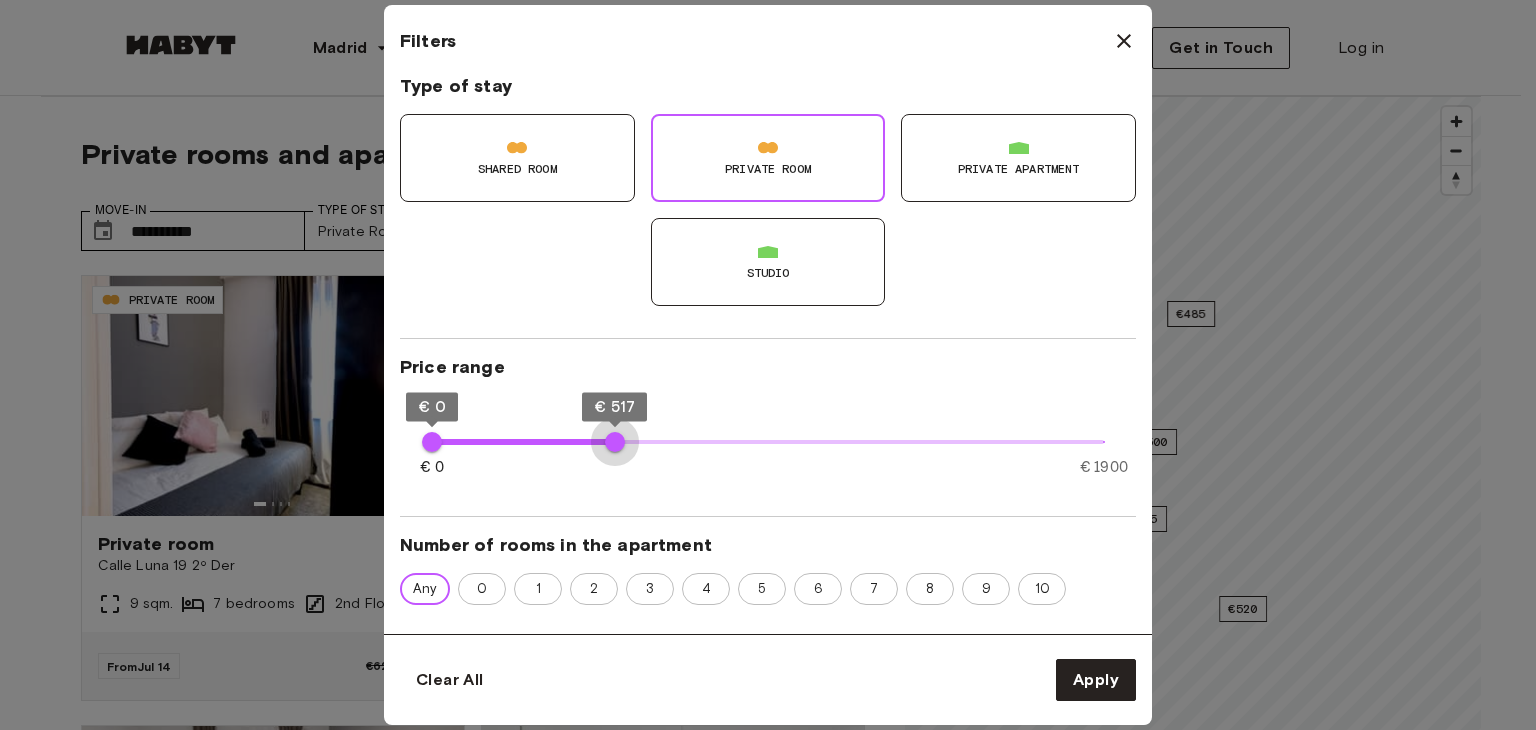 type on "***" 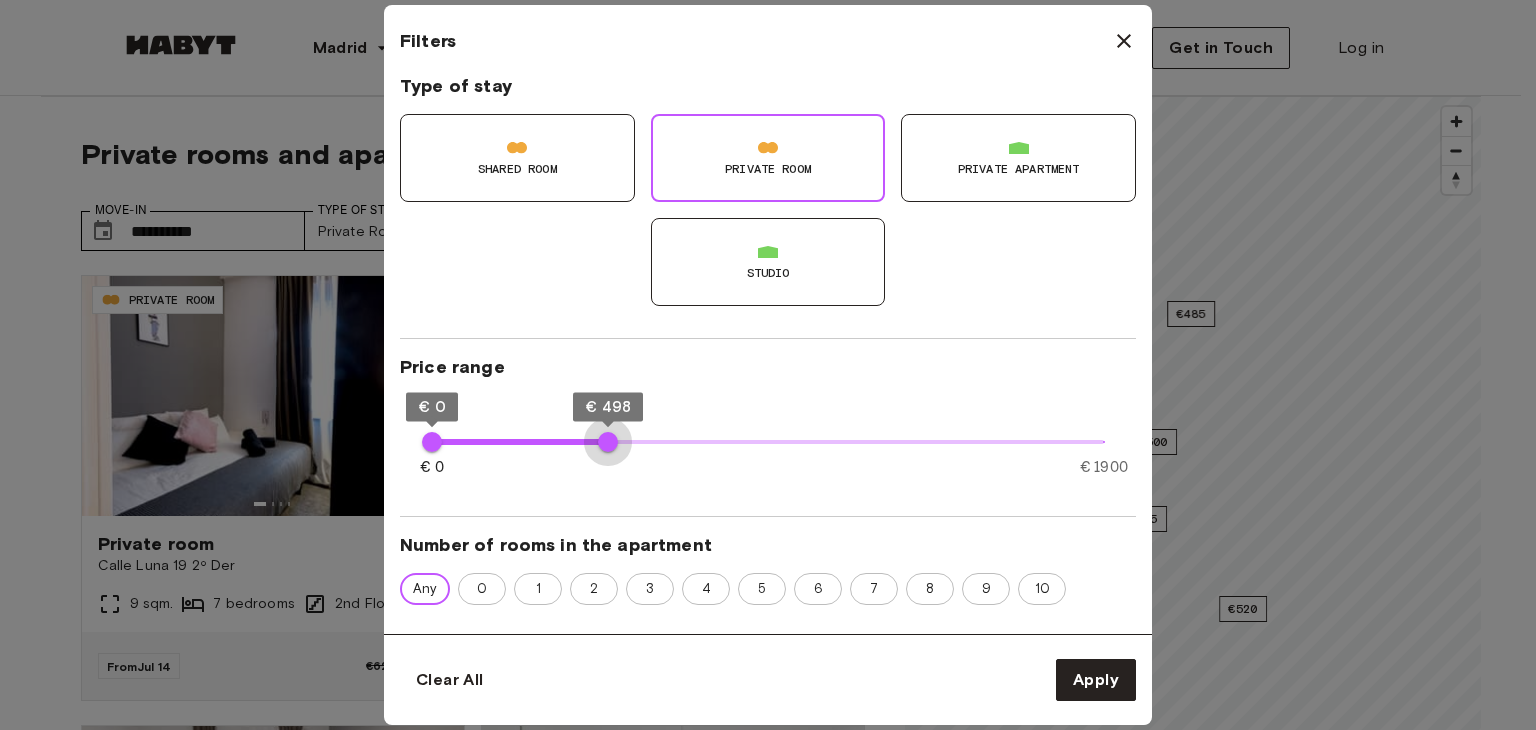 click on "€ 498" at bounding box center (608, 442) 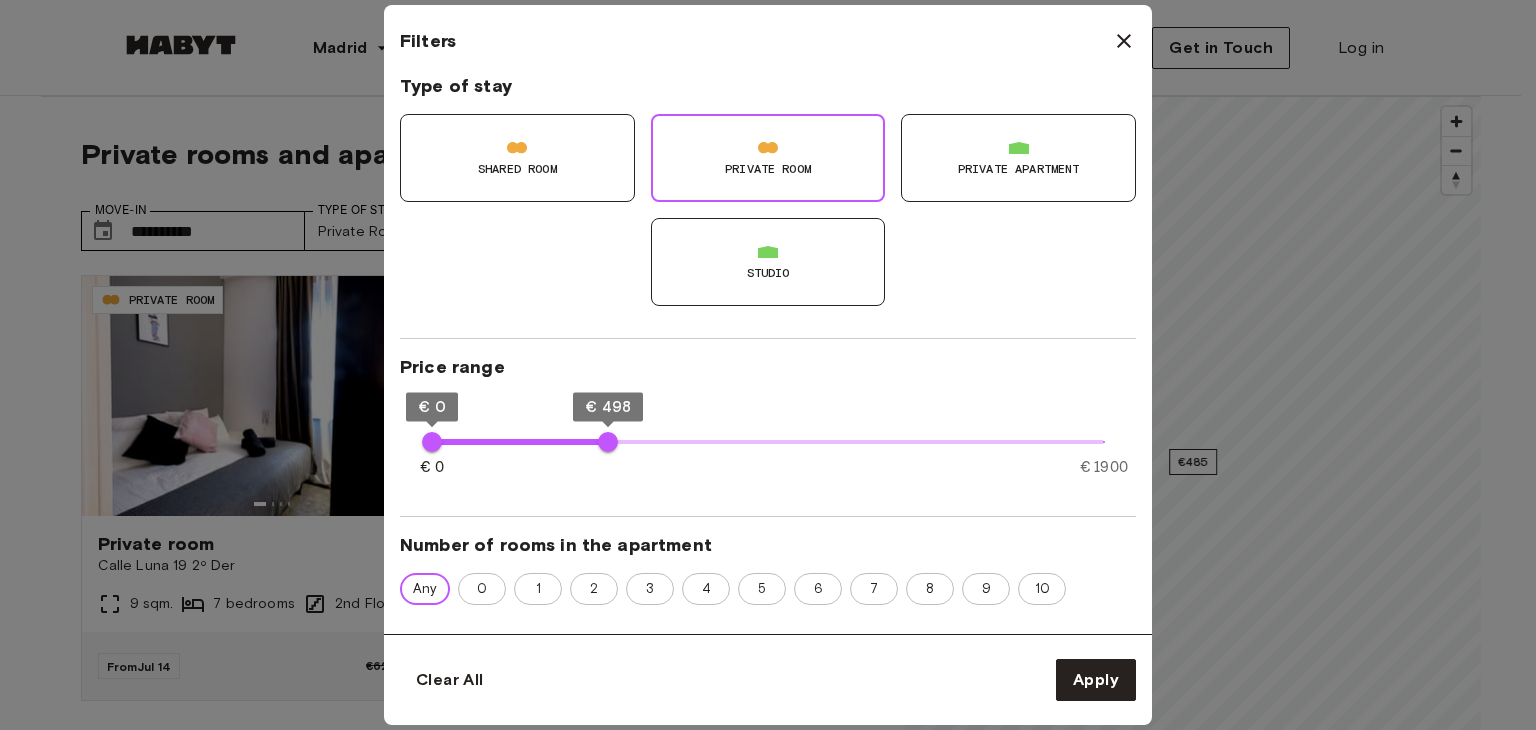 click on "Price range" at bounding box center (768, 367) 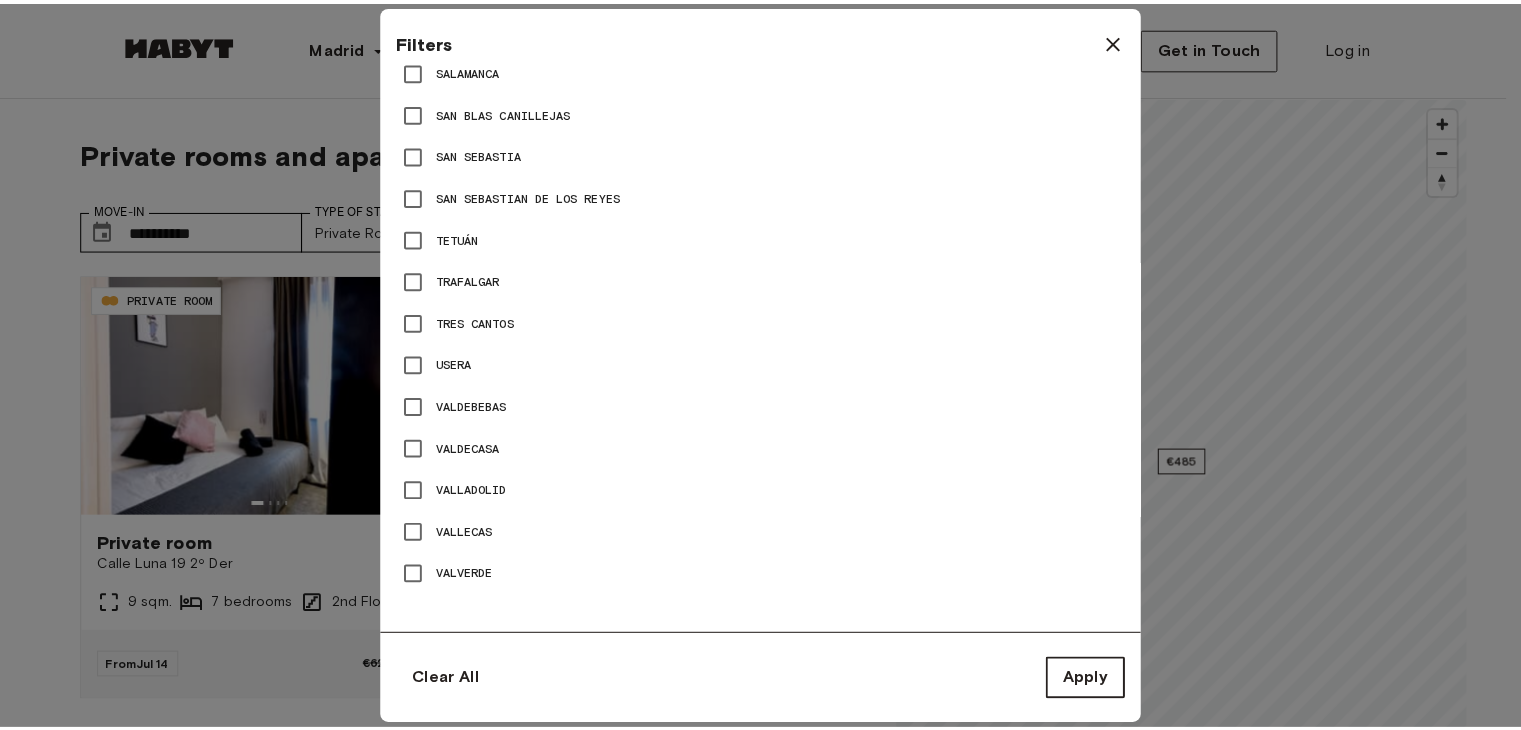 scroll, scrollTop: 2103, scrollLeft: 0, axis: vertical 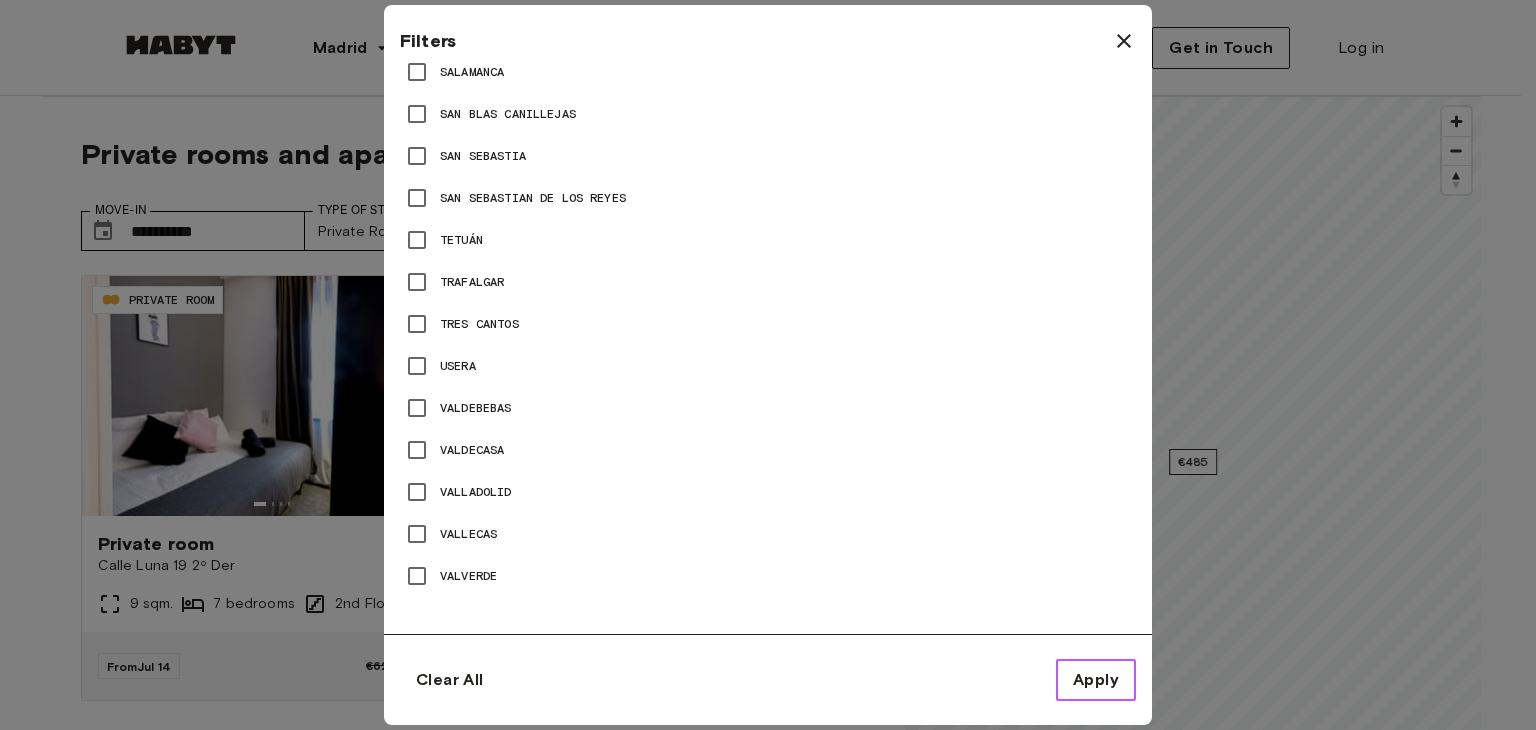 click on "Apply" at bounding box center (1096, 680) 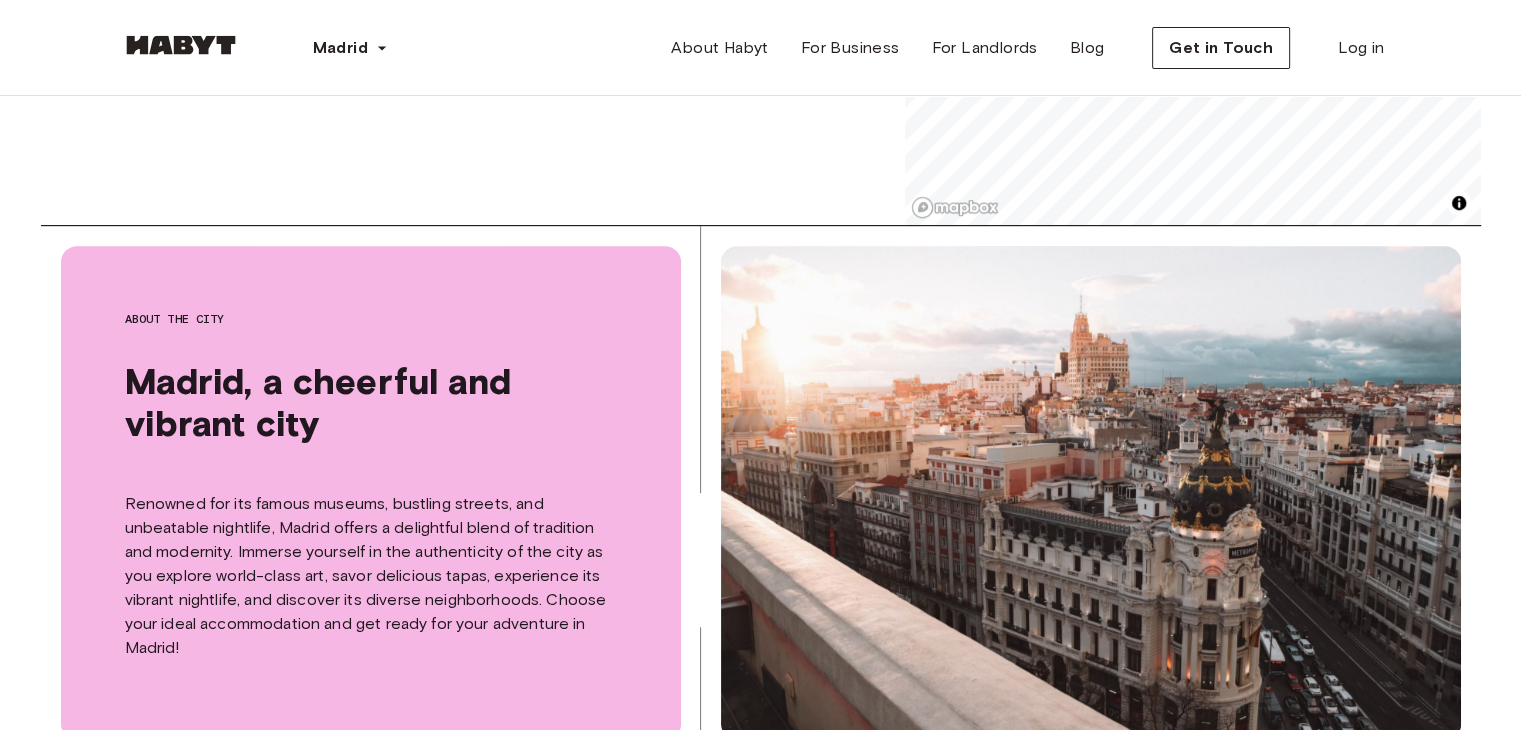 scroll, scrollTop: 0, scrollLeft: 0, axis: both 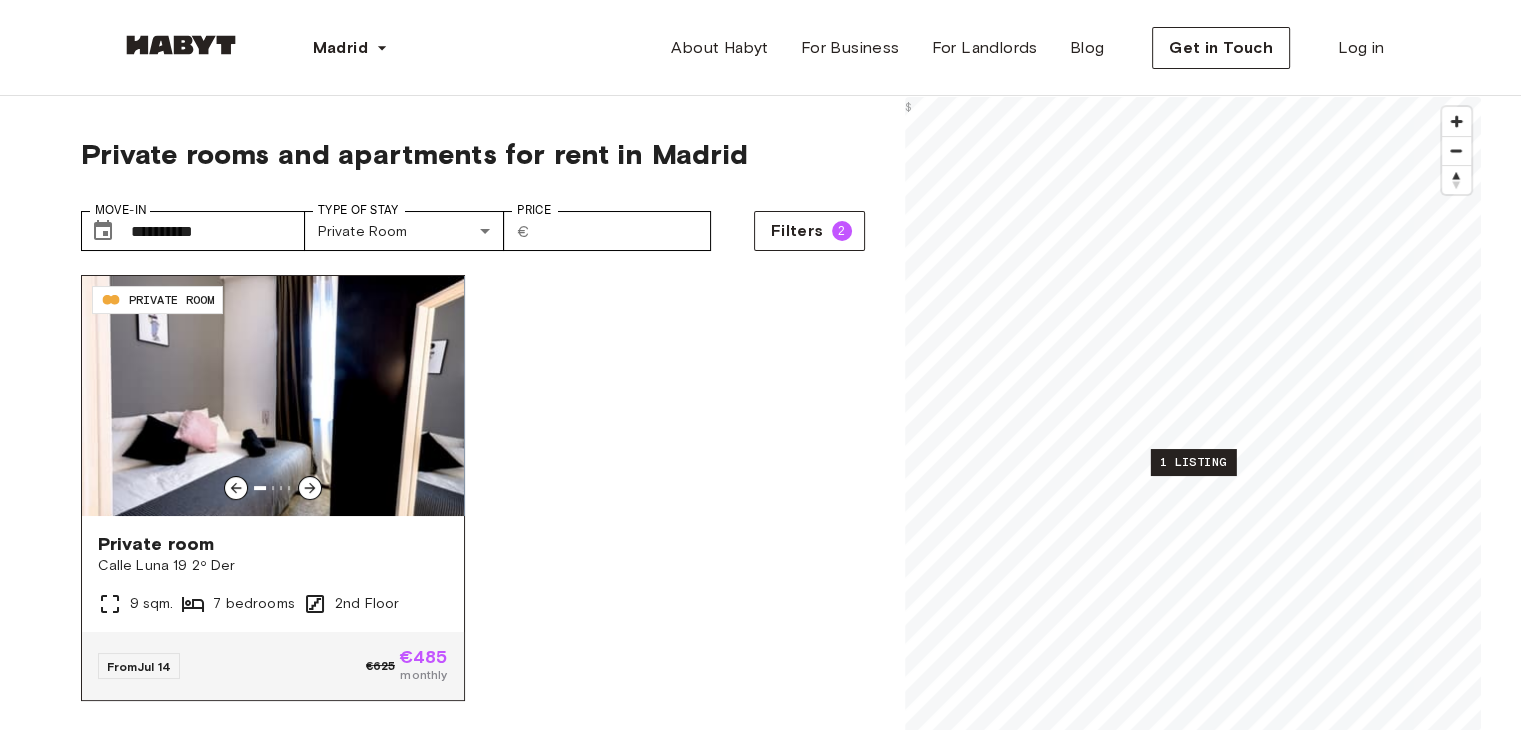click on "Calle Luna 19 2º Der" at bounding box center [273, 566] 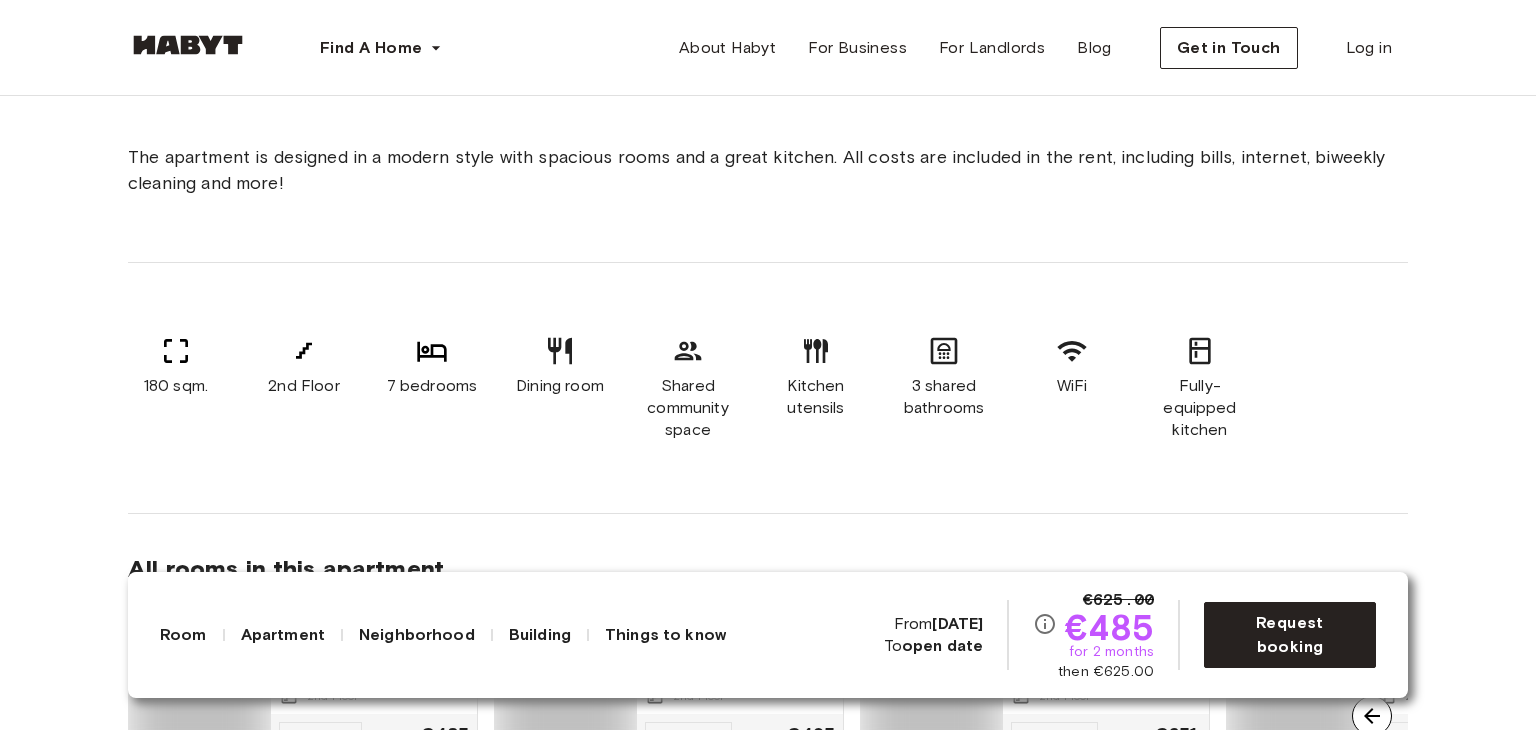 scroll, scrollTop: 0, scrollLeft: 0, axis: both 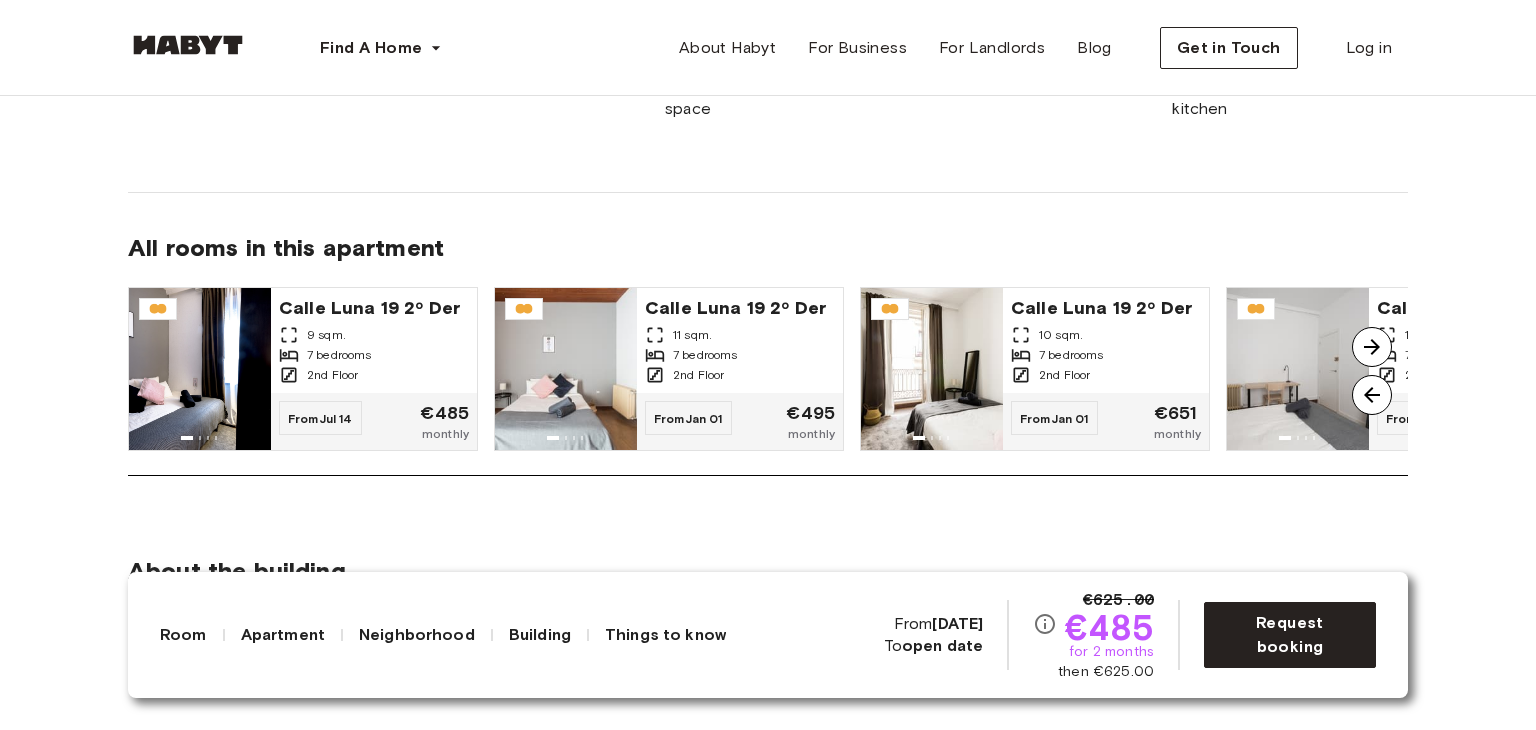 click at bounding box center [1372, 395] 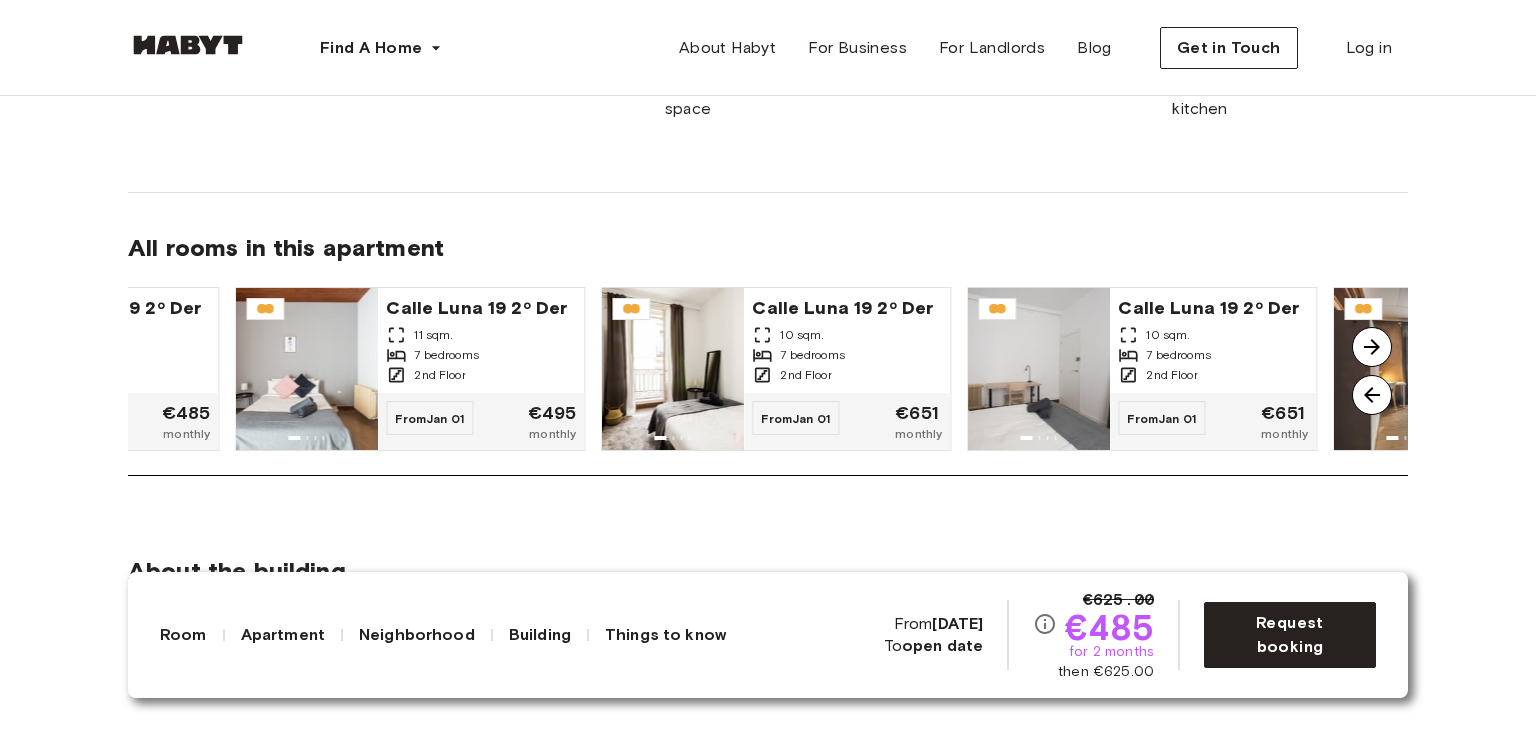 click at bounding box center [1372, 347] 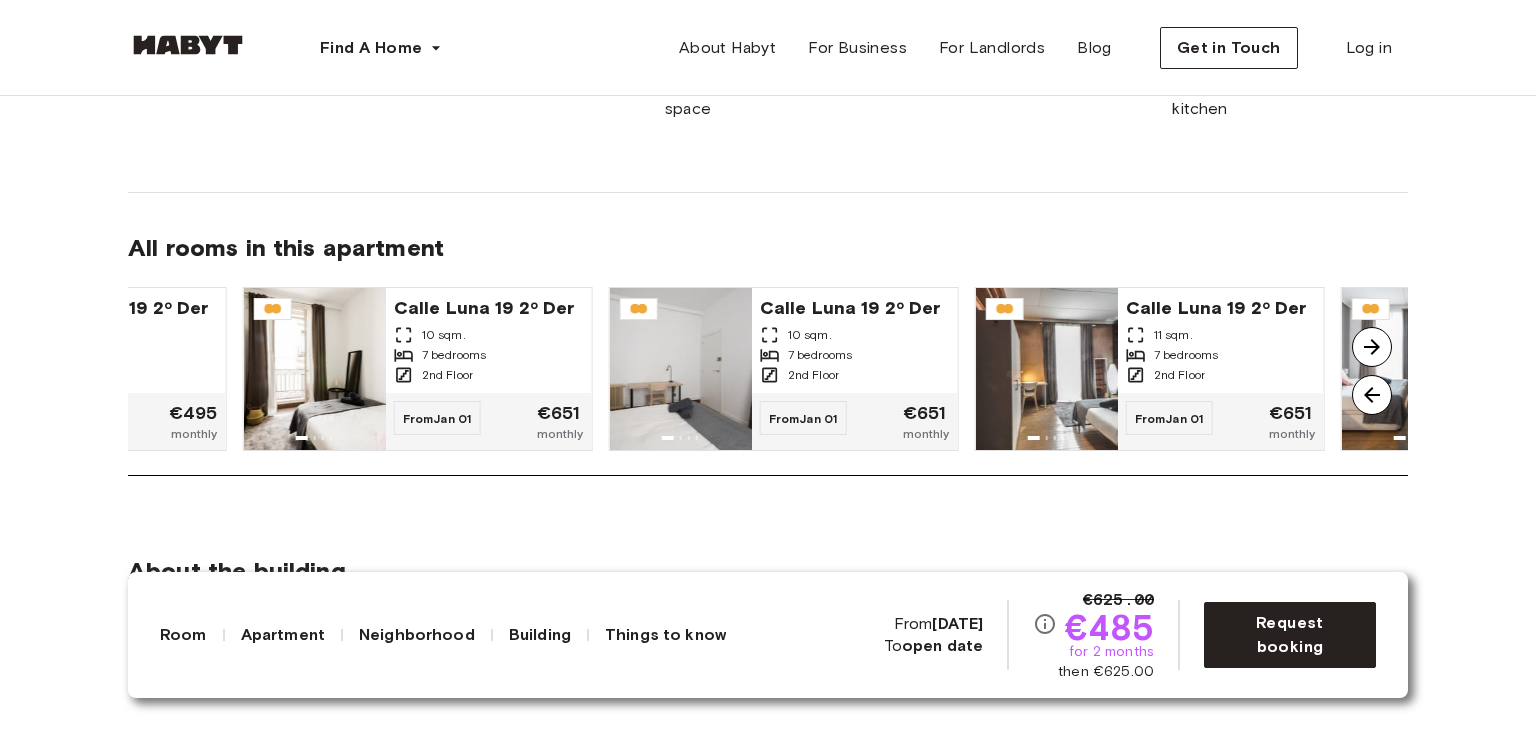 click at bounding box center (1372, 347) 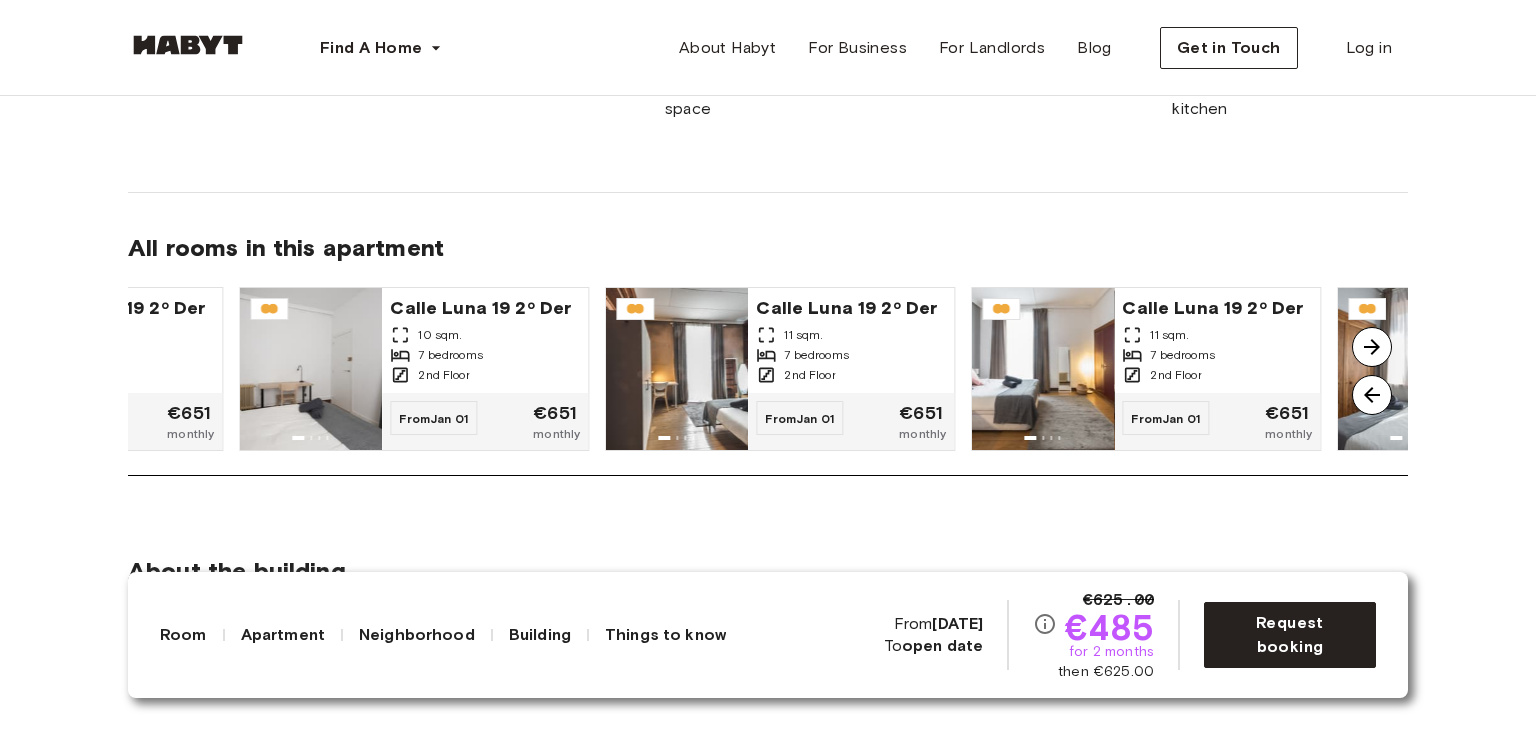 click at bounding box center [1372, 347] 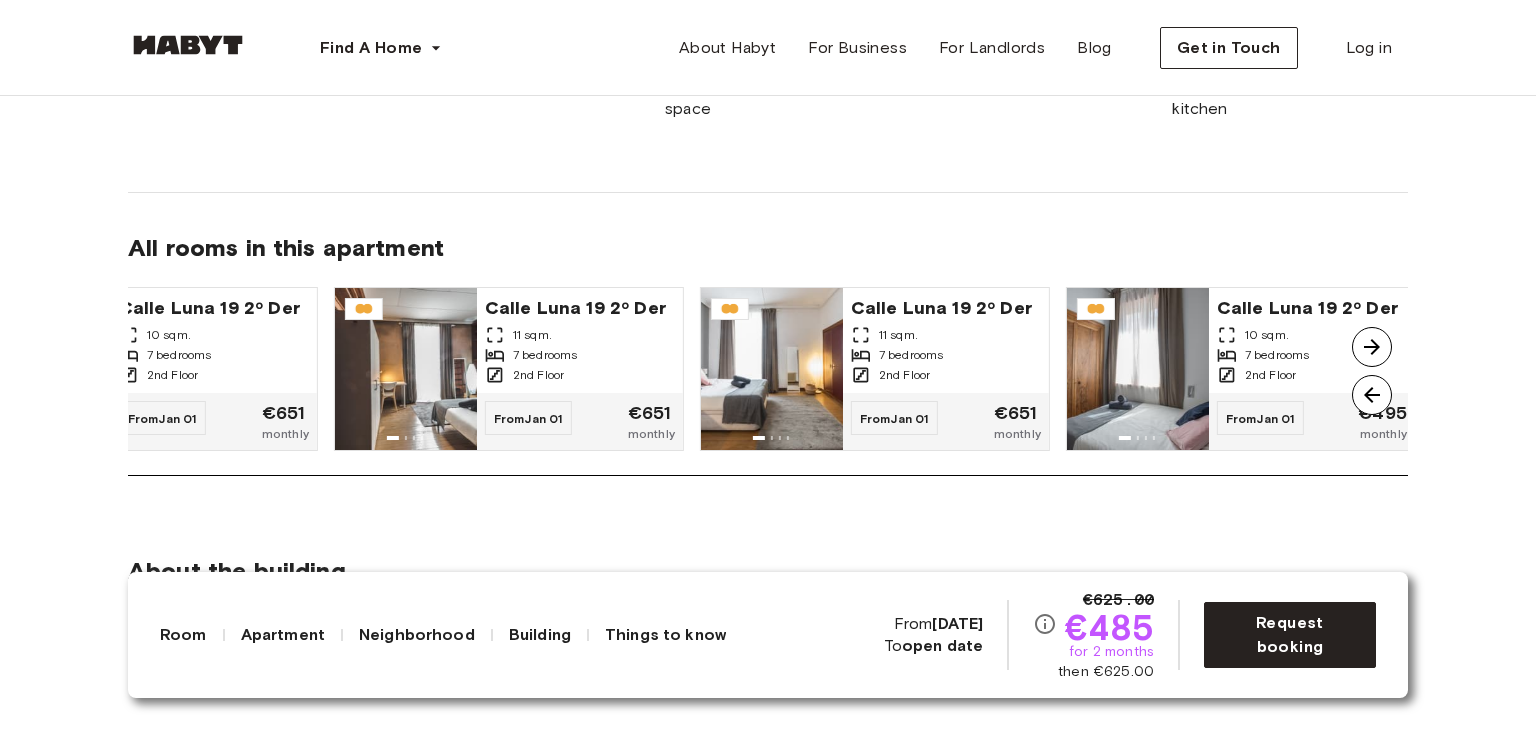 click at bounding box center [1372, 347] 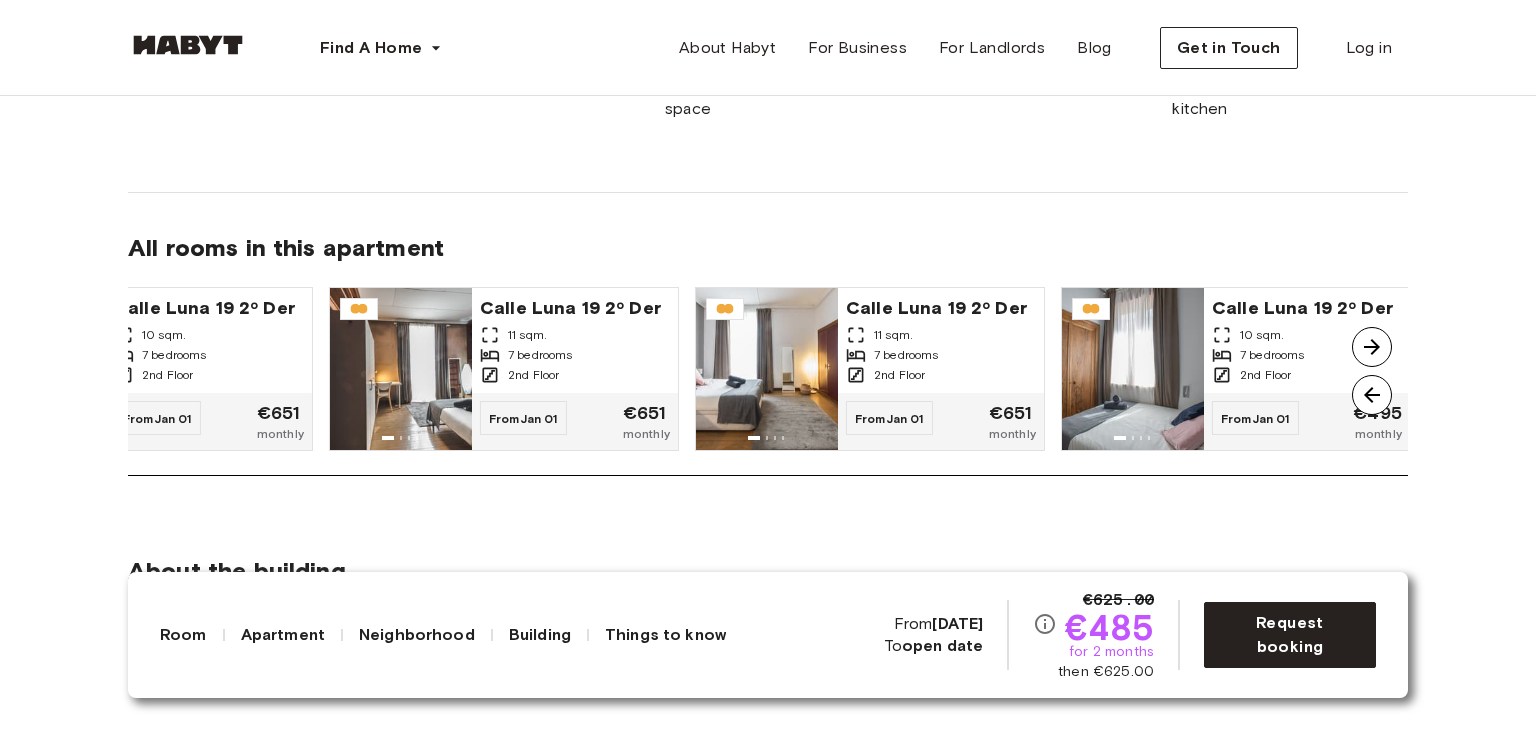 click at bounding box center [1372, 347] 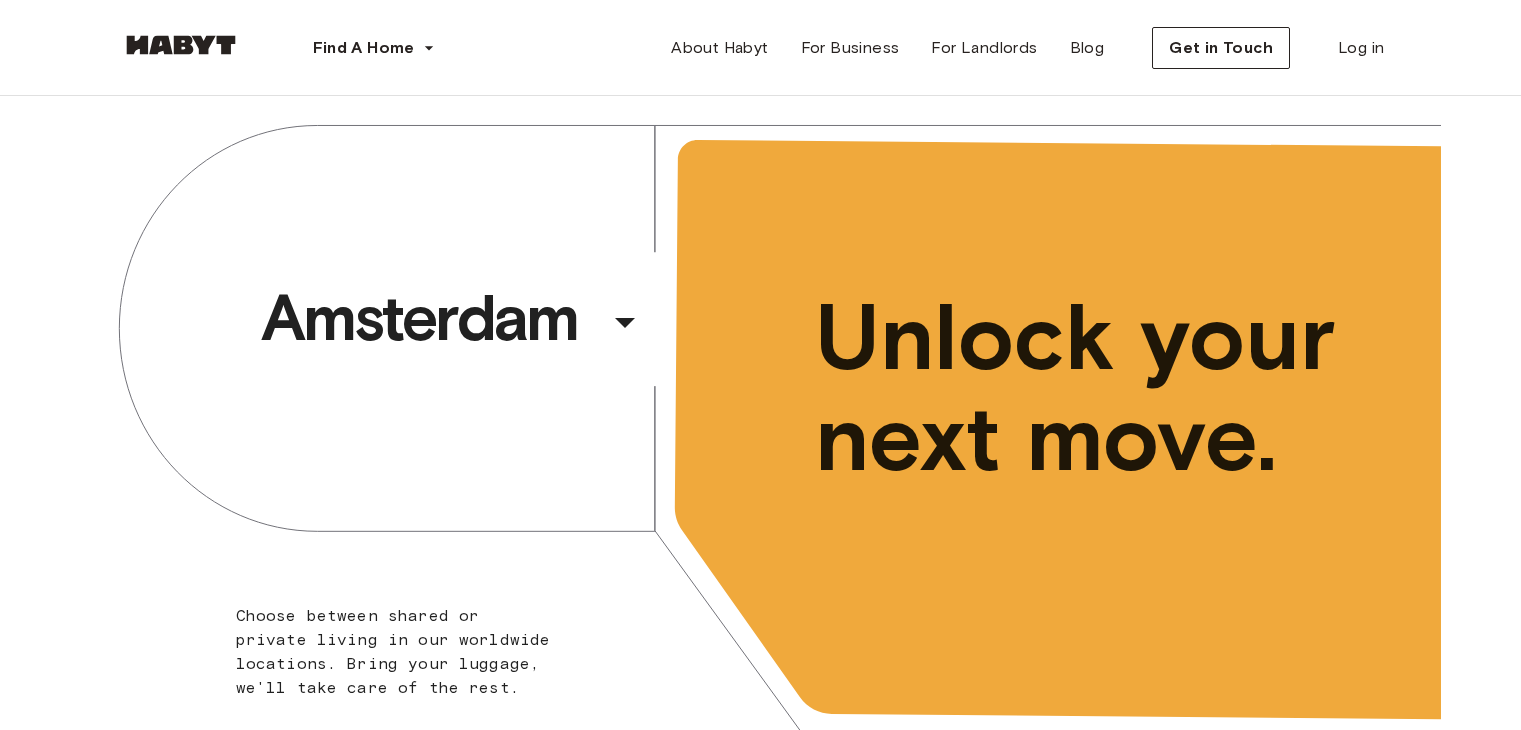 scroll, scrollTop: 0, scrollLeft: 0, axis: both 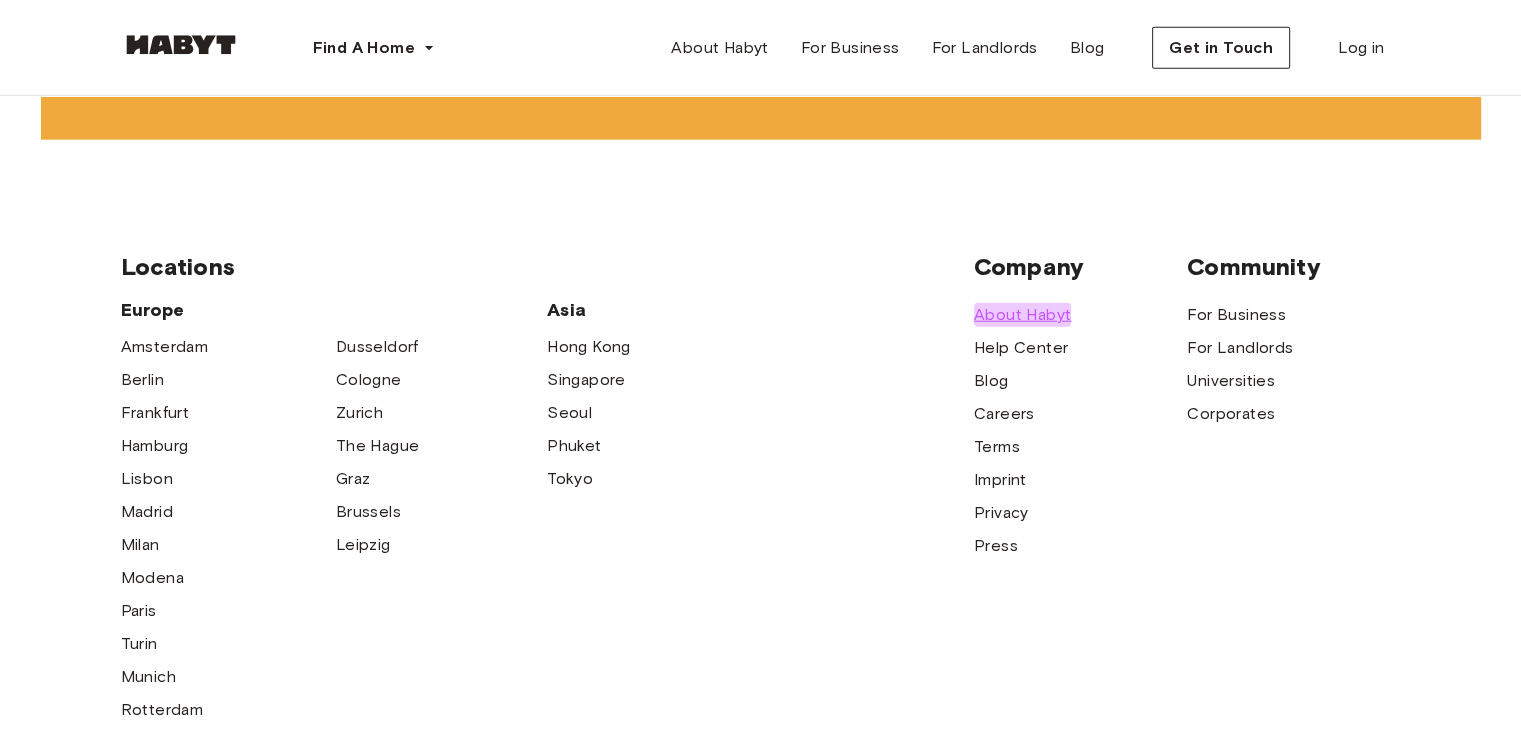 click on "About Habyt" at bounding box center [1022, 315] 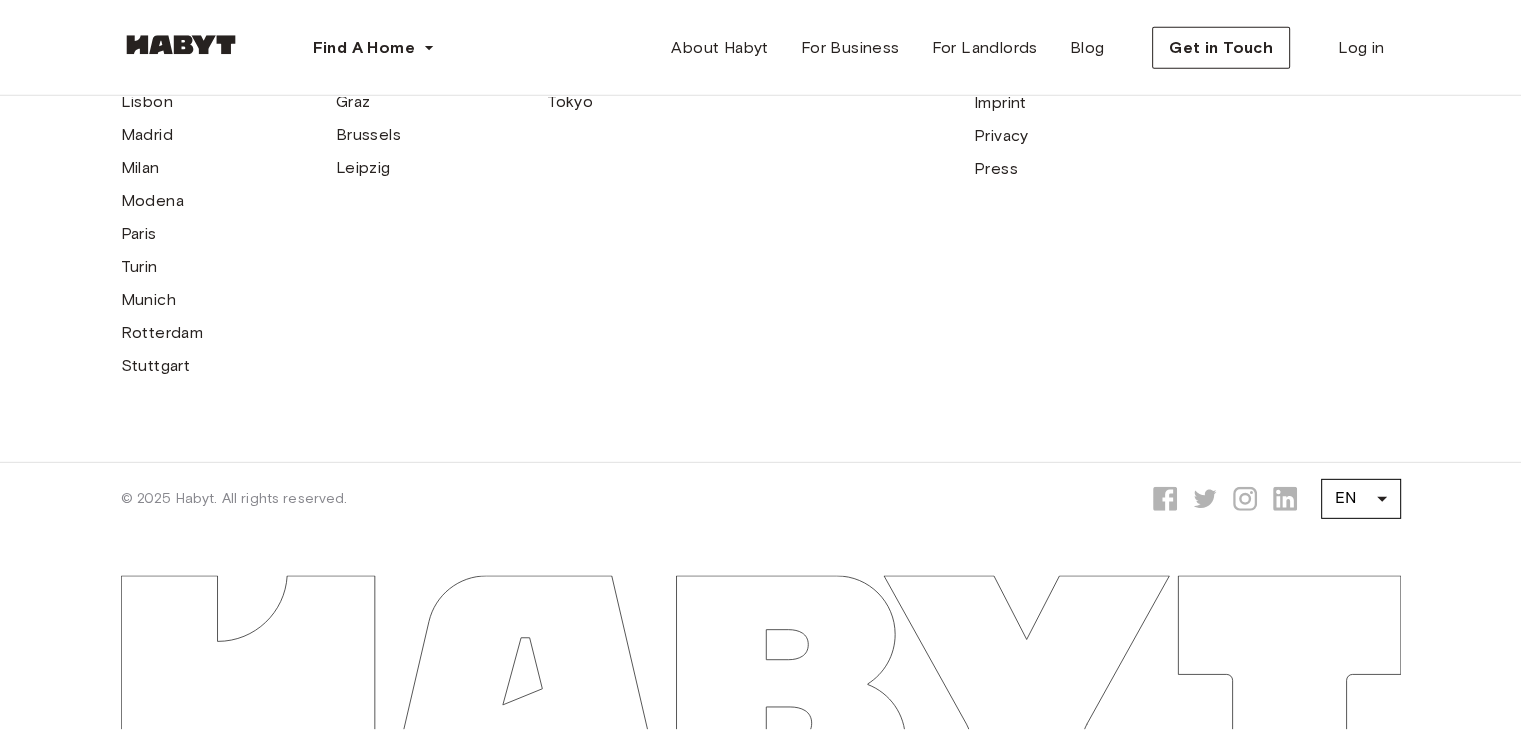 scroll, scrollTop: 6242, scrollLeft: 0, axis: vertical 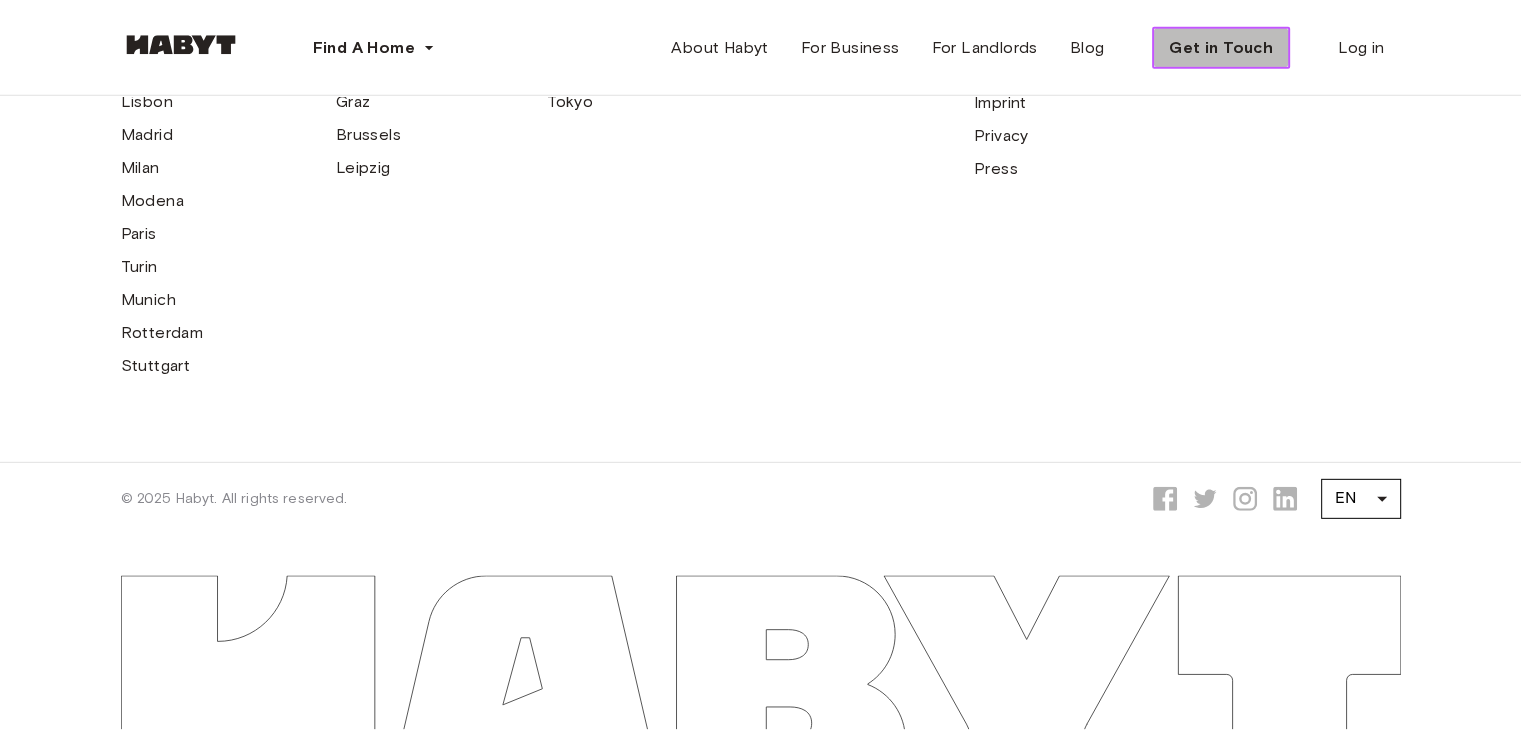 click on "Get in Touch" at bounding box center (1221, 48) 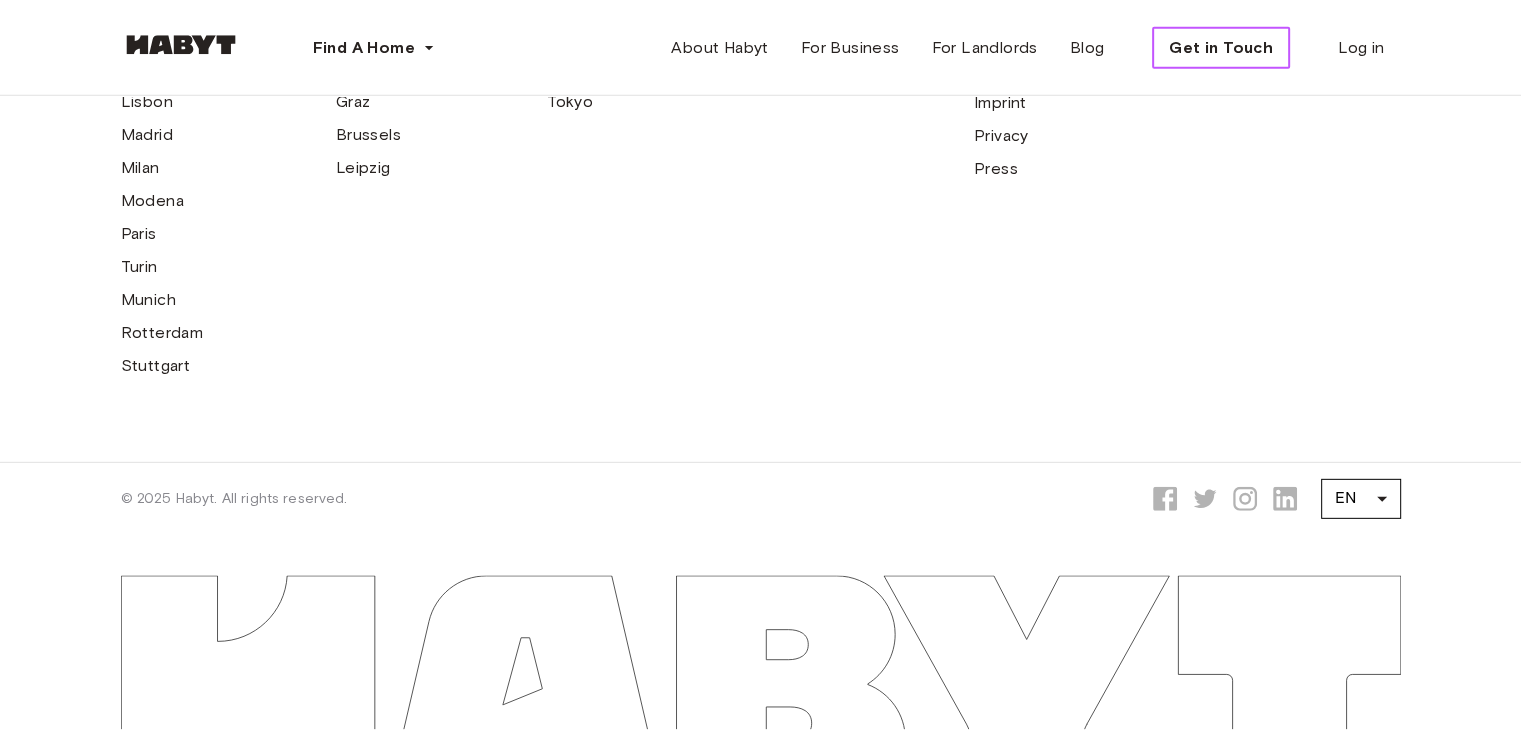 scroll, scrollTop: 0, scrollLeft: 0, axis: both 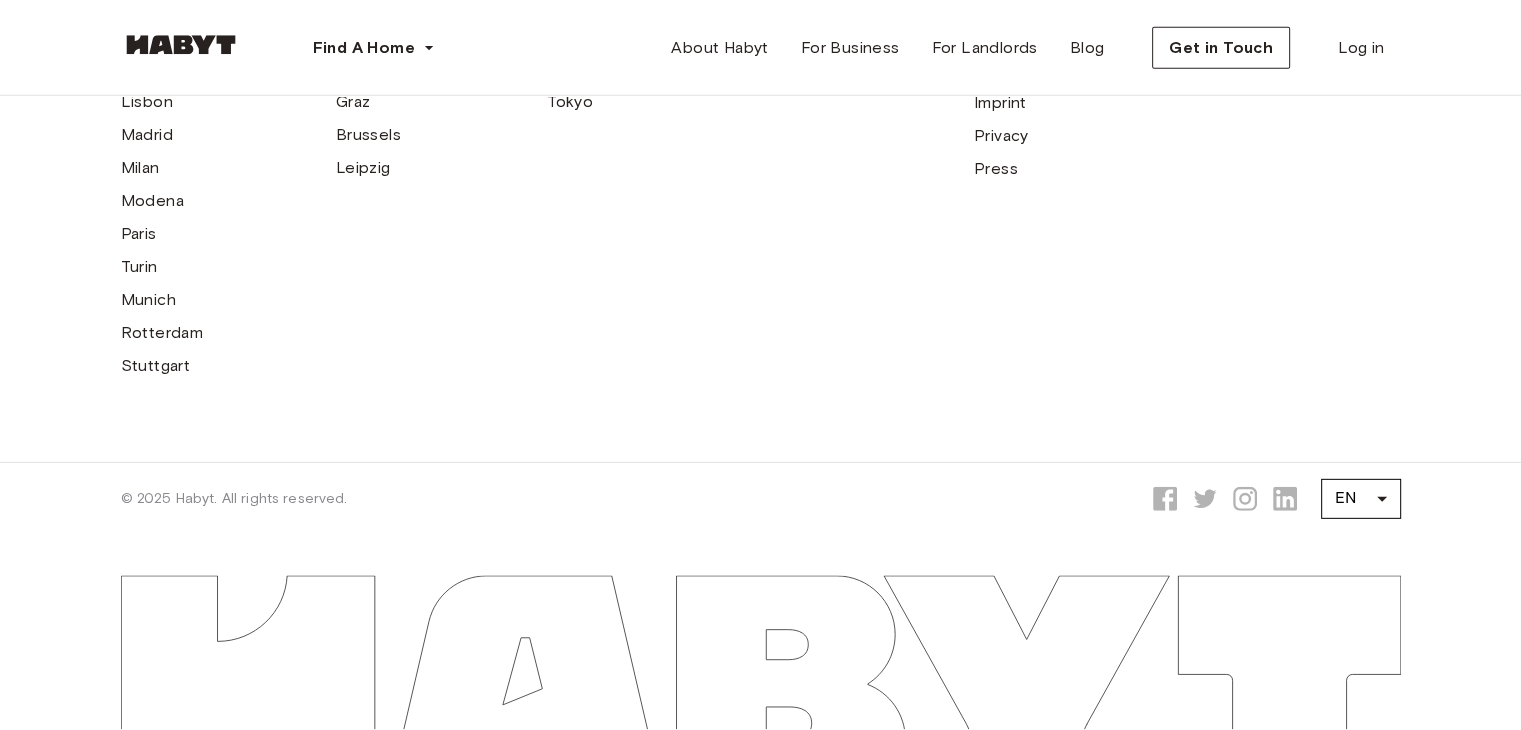 click on "Help Center" at bounding box center [1021, -29] 